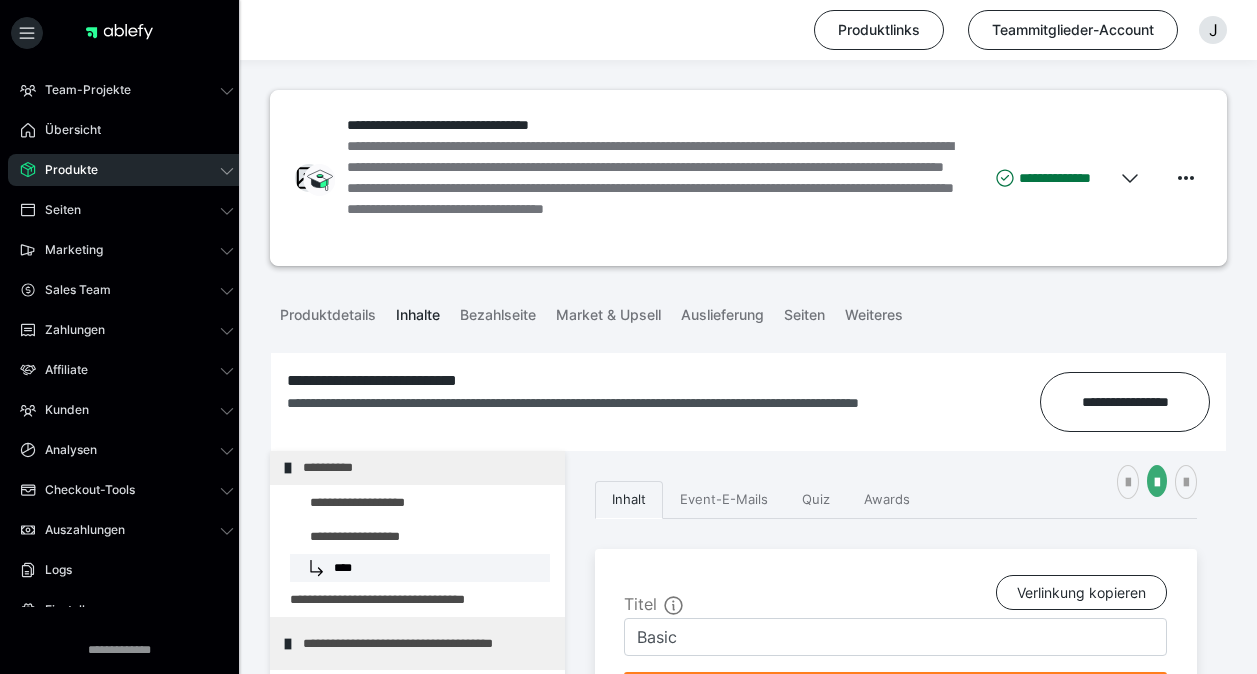 scroll, scrollTop: 381, scrollLeft: 0, axis: vertical 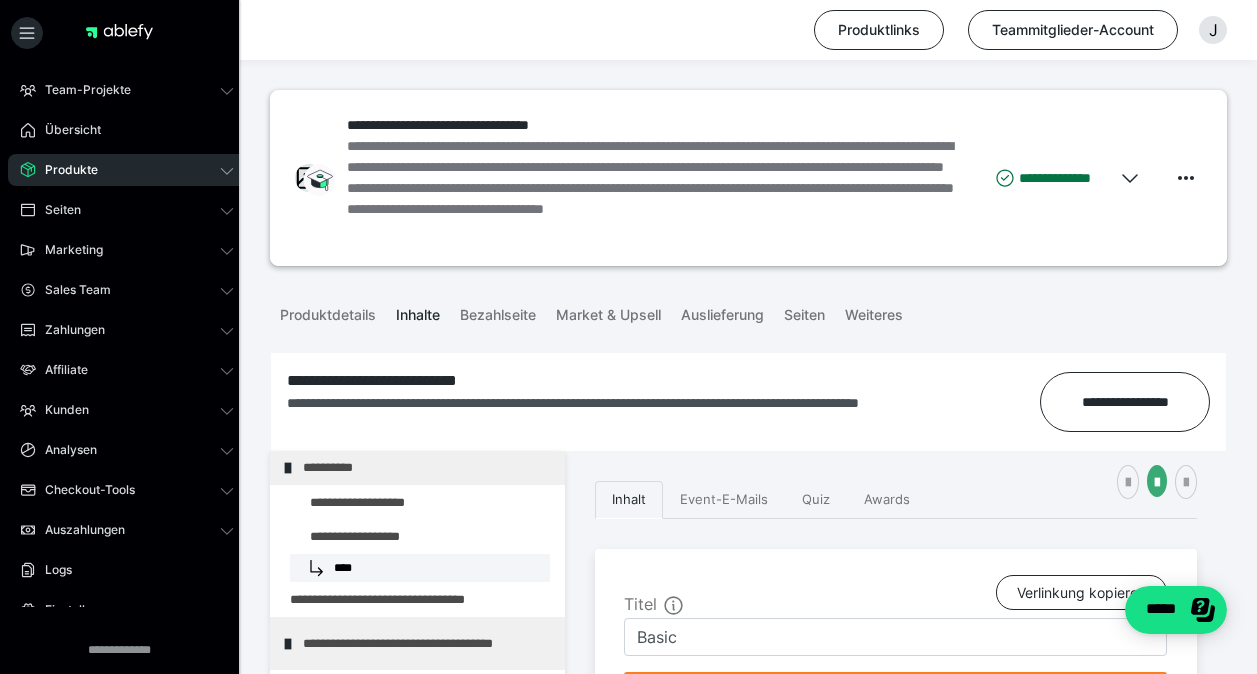 click 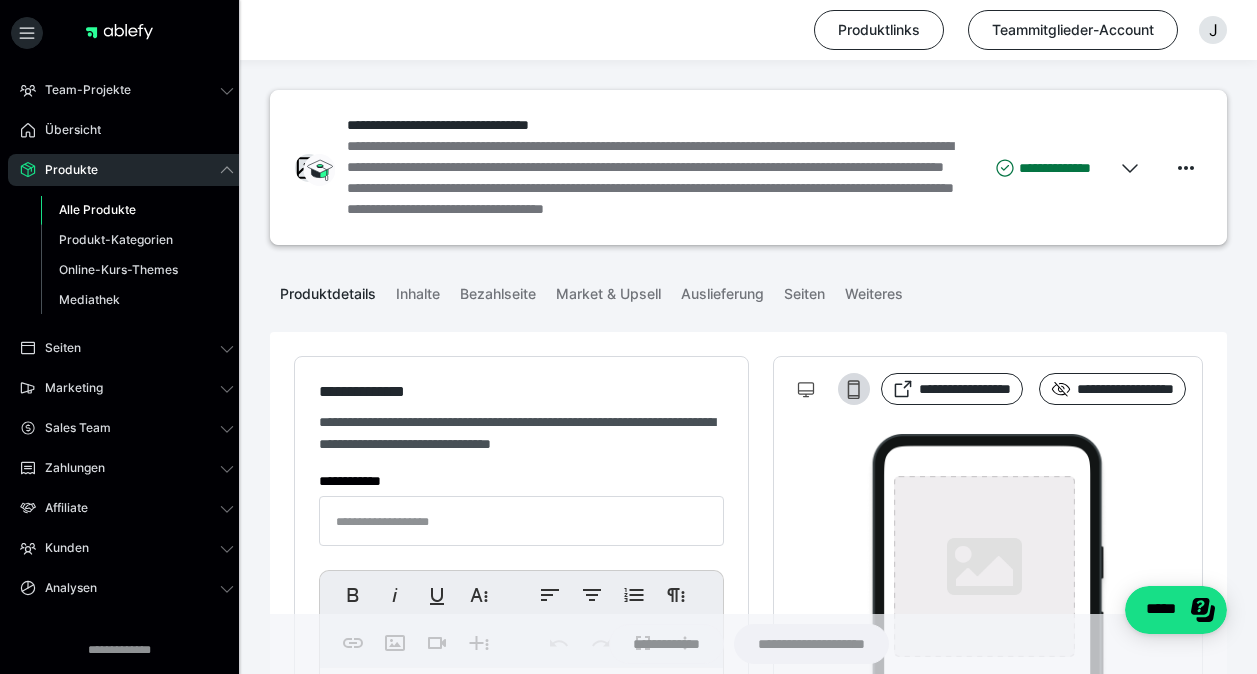 type on "**********" 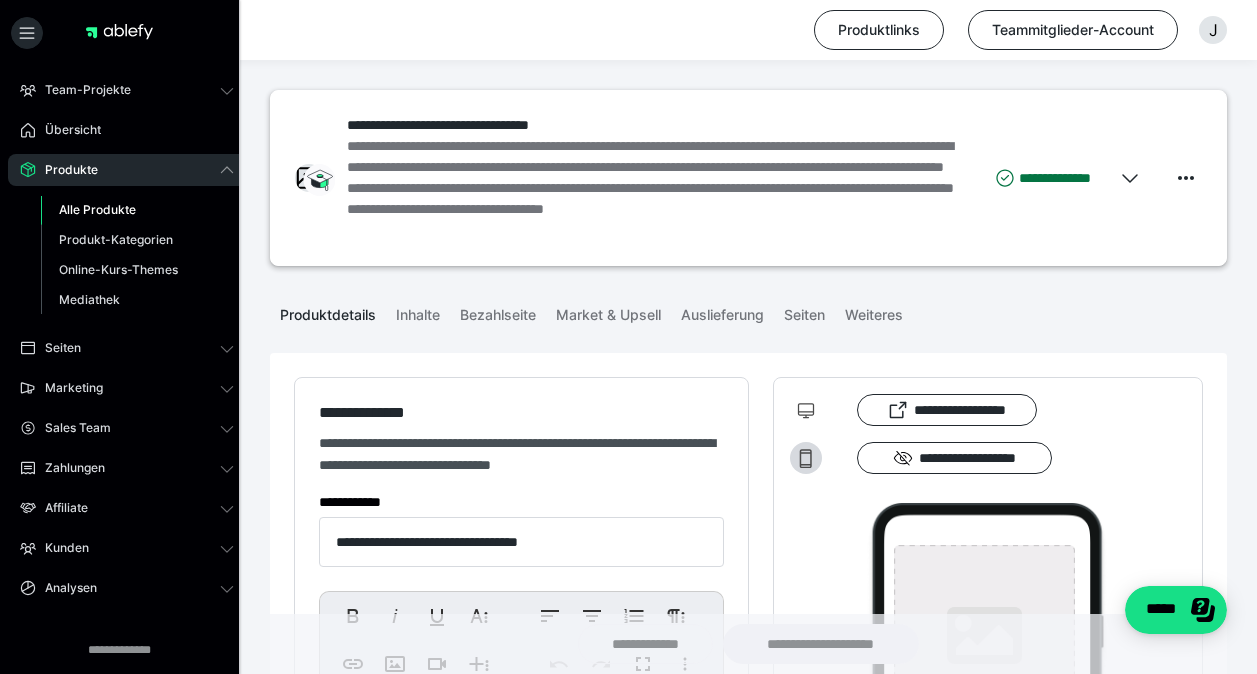 type on "**********" 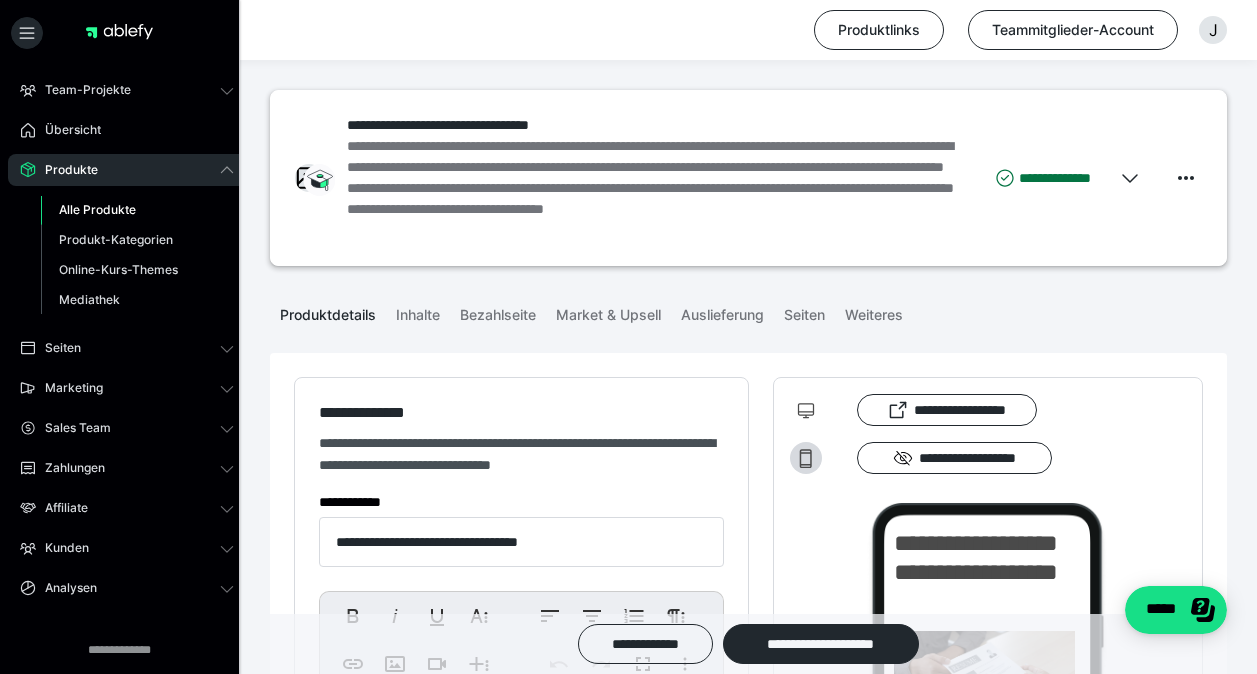 click on "Alle Produkte" at bounding box center [97, 209] 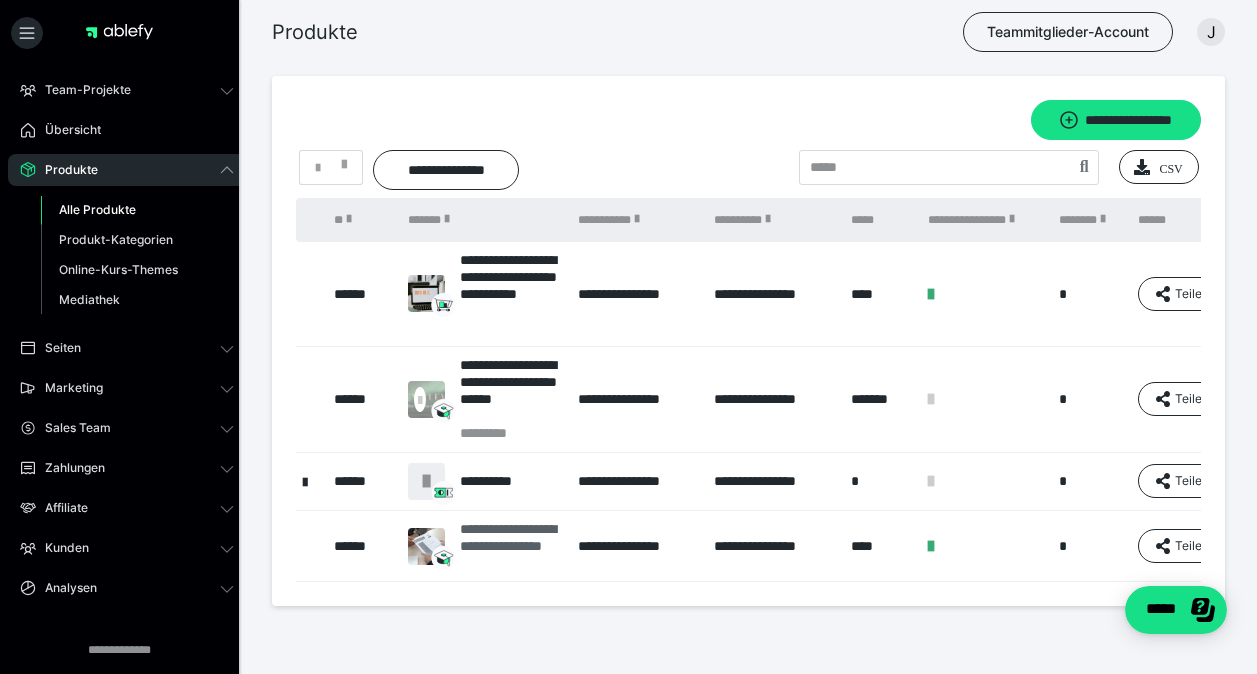 click on "**********" at bounding box center [509, 546] 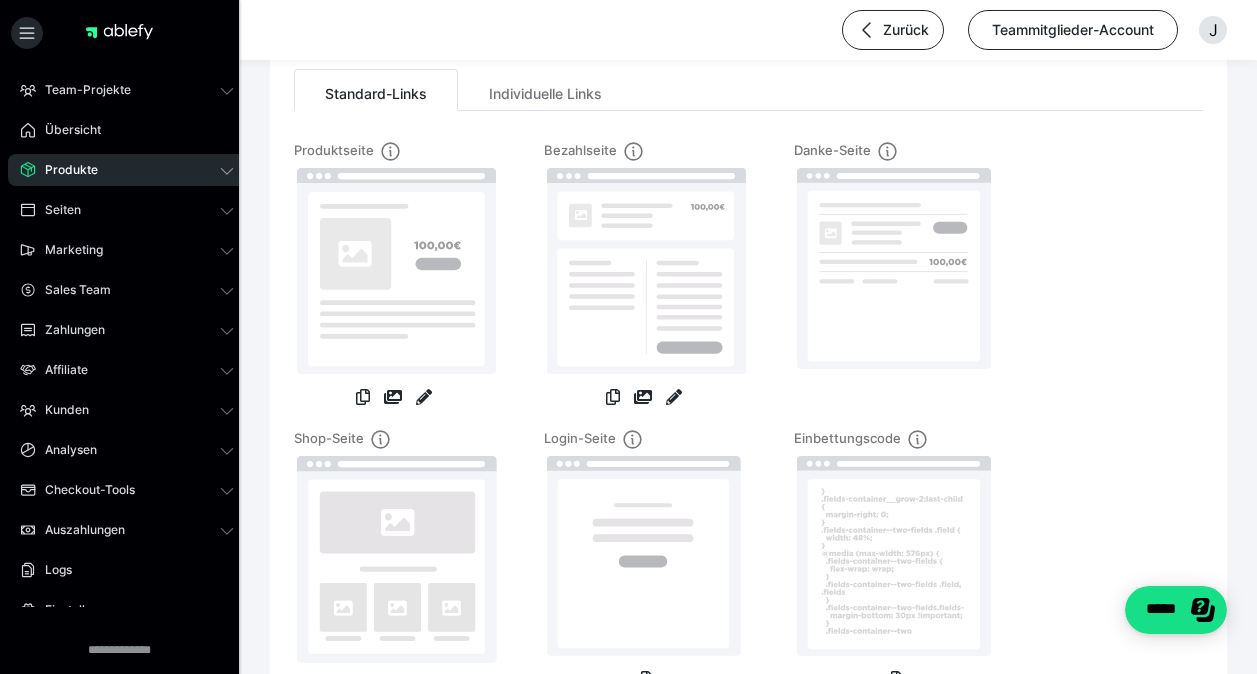 scroll, scrollTop: 78, scrollLeft: 0, axis: vertical 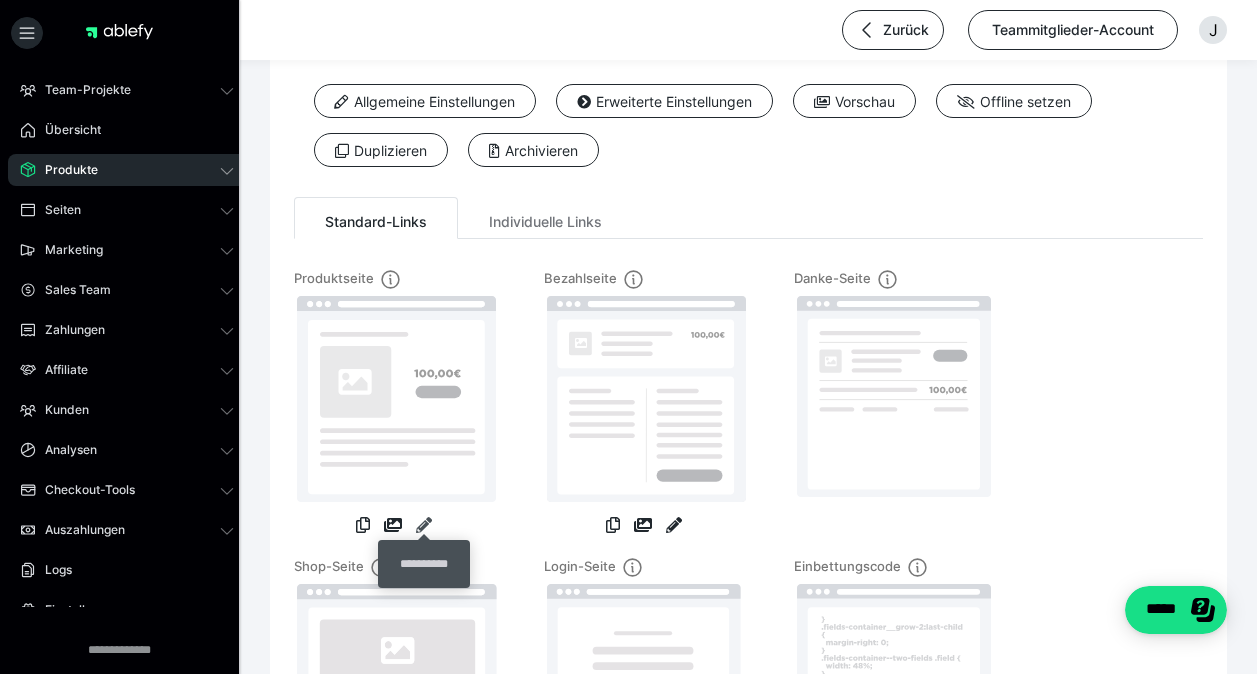 click at bounding box center [424, 525] 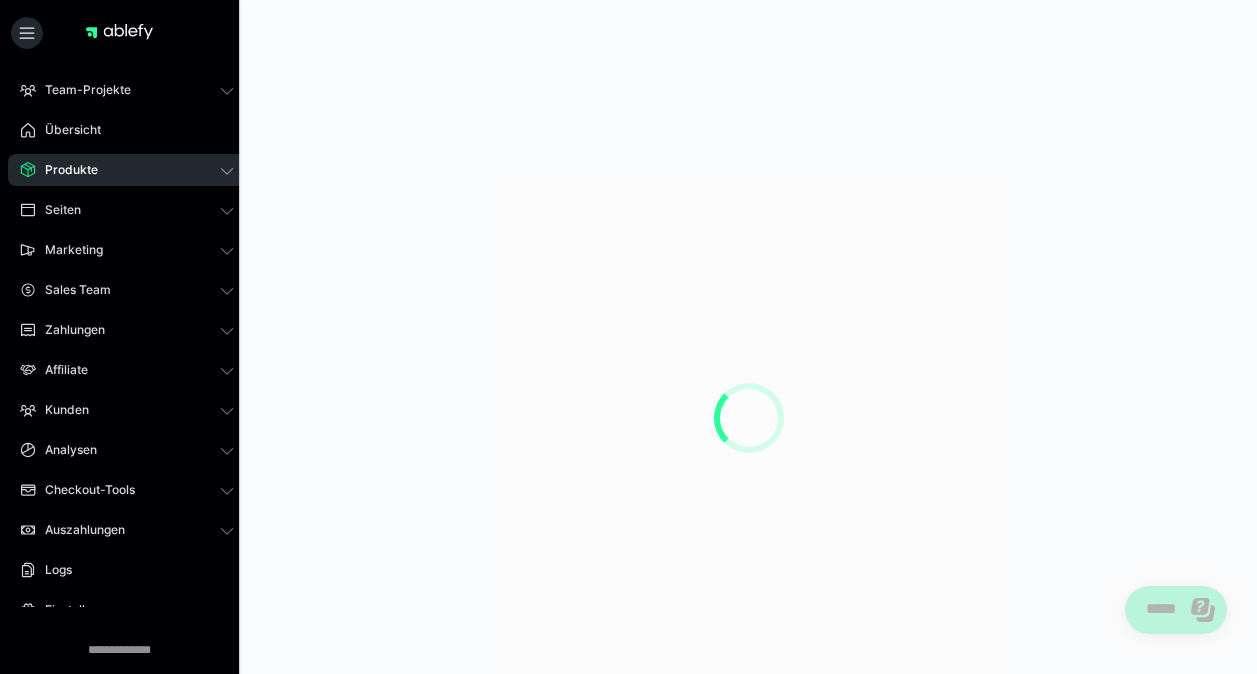 scroll, scrollTop: 0, scrollLeft: 0, axis: both 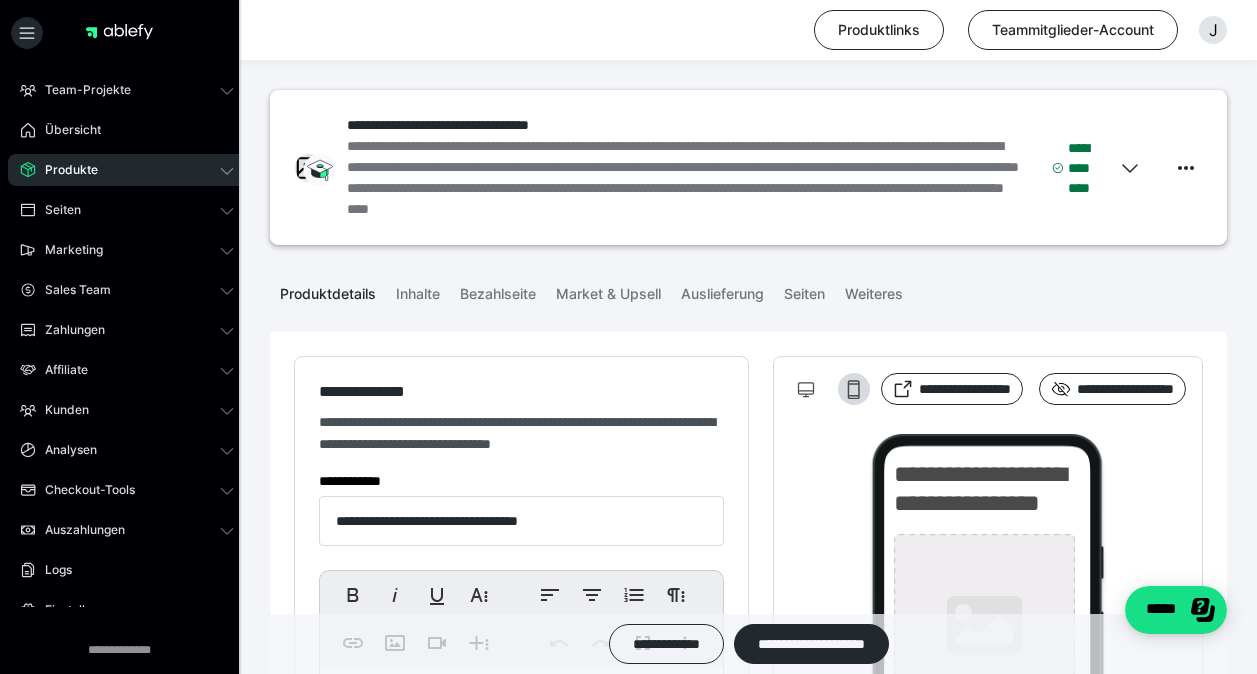 type on "**********" 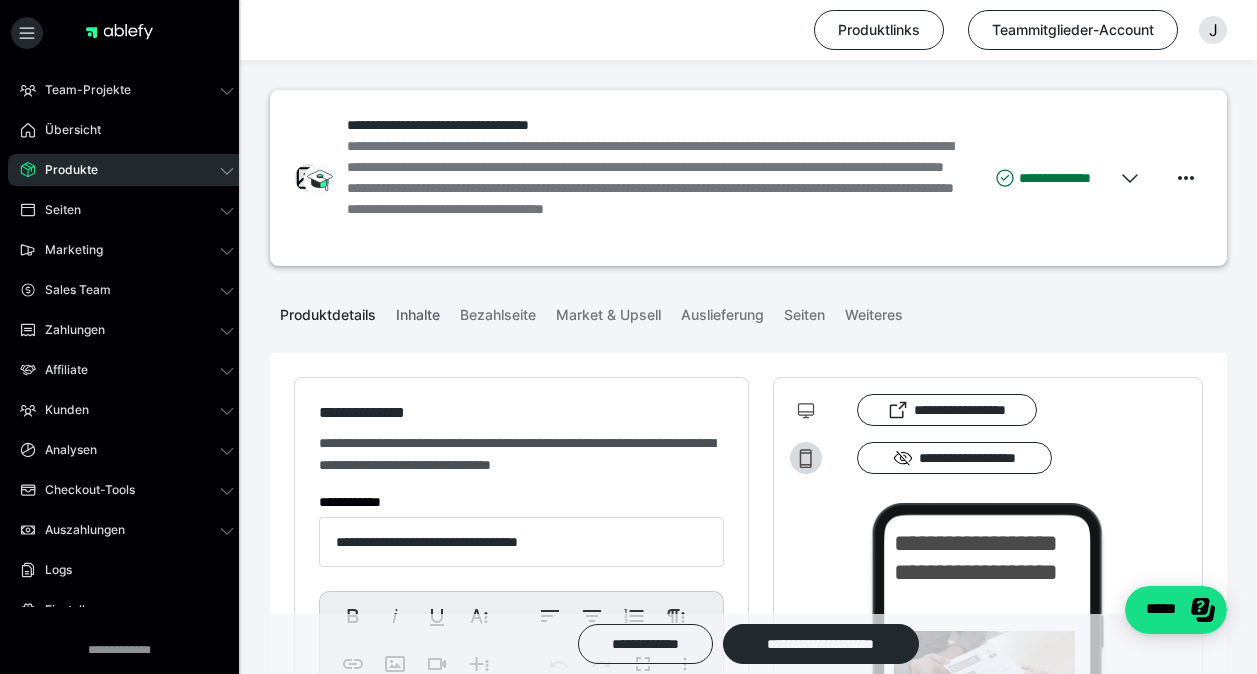 click on "Inhalte" at bounding box center [418, 311] 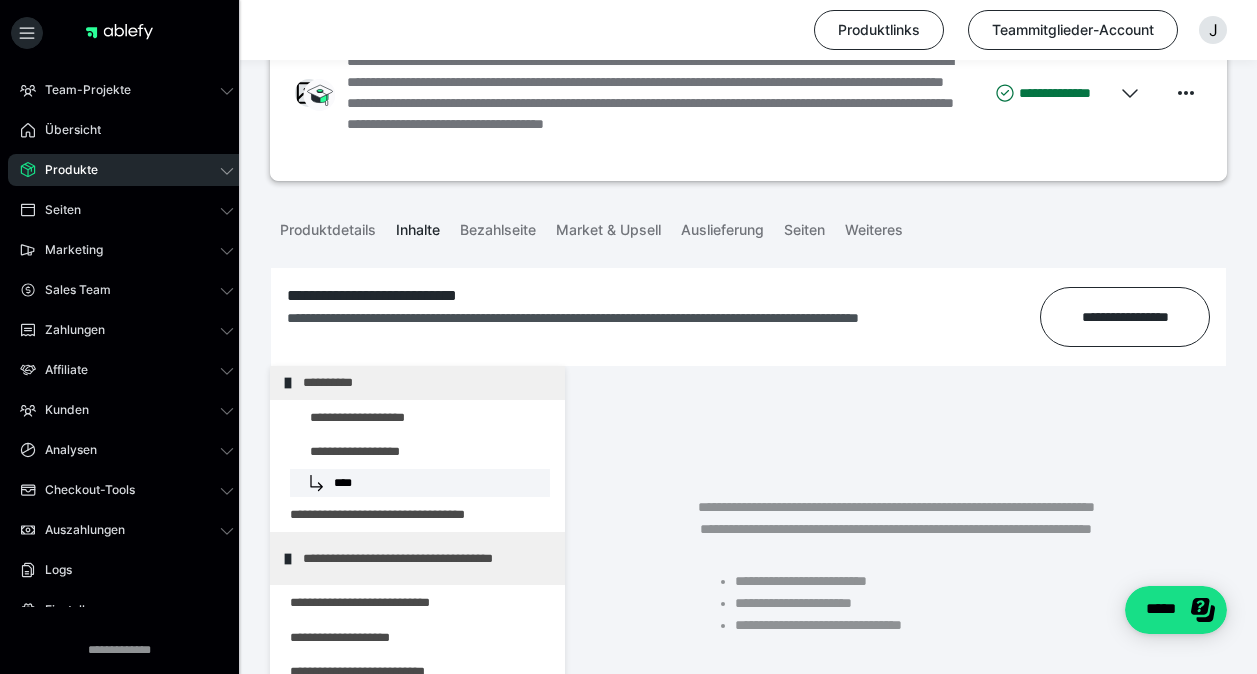 scroll, scrollTop: 200, scrollLeft: 0, axis: vertical 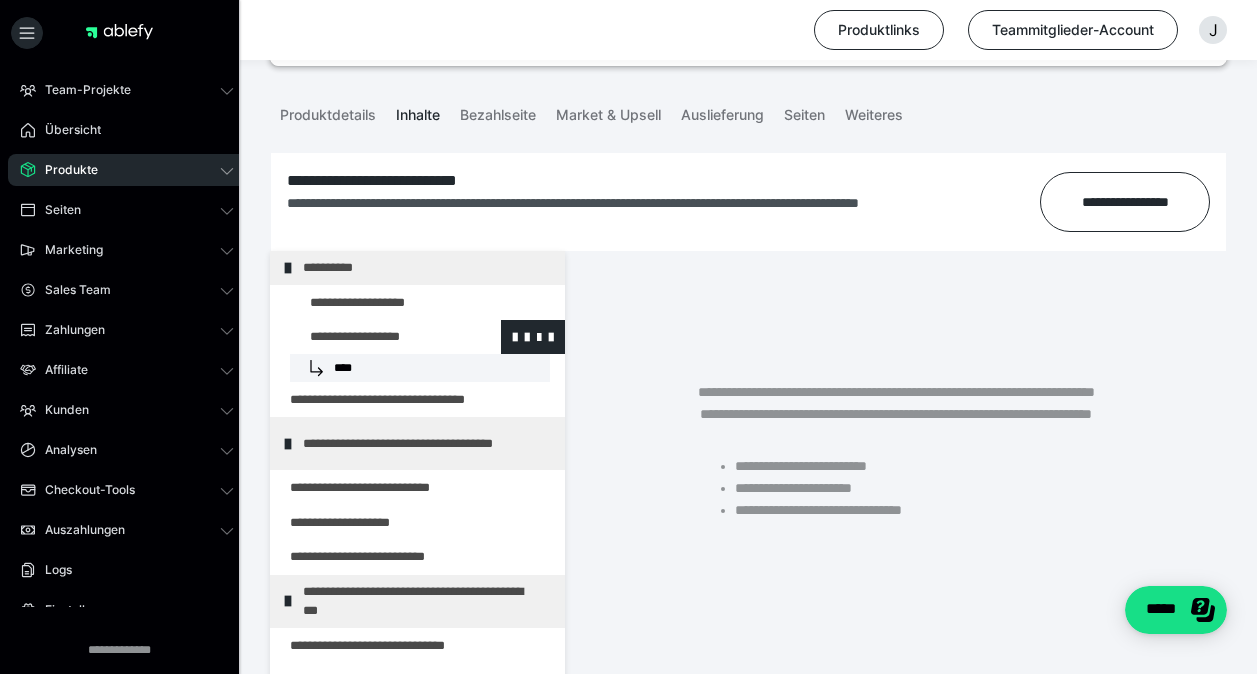 click at bounding box center [375, 337] 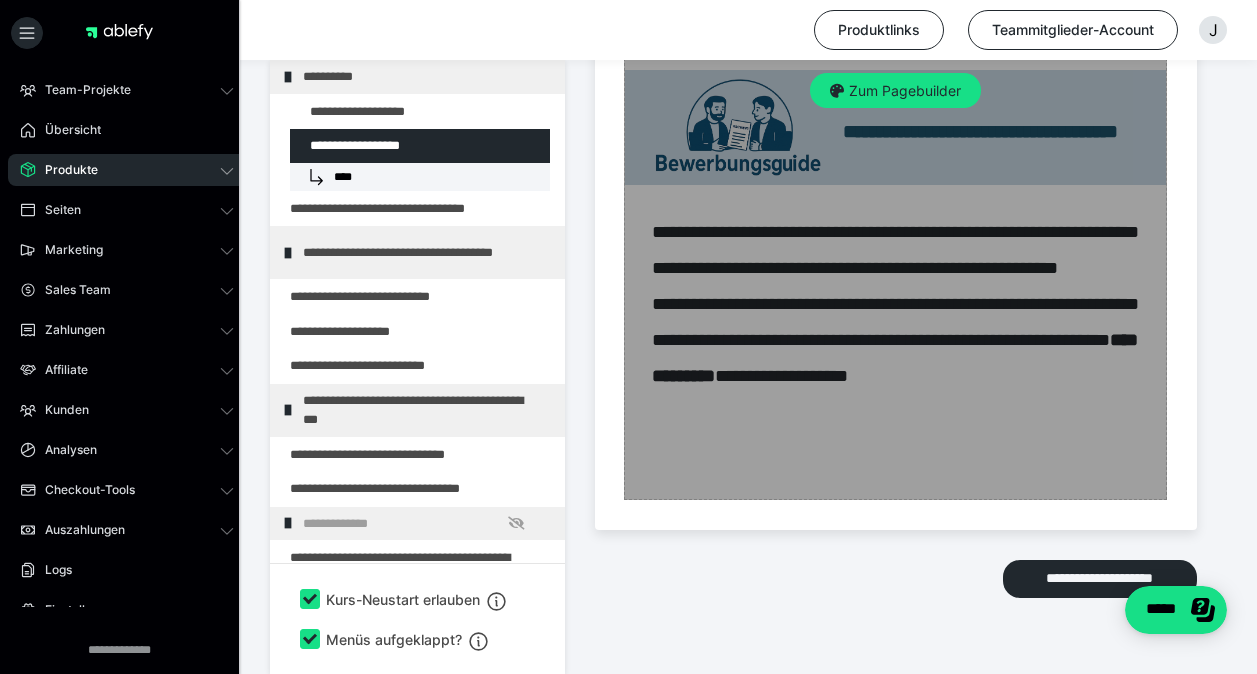 scroll, scrollTop: 800, scrollLeft: 0, axis: vertical 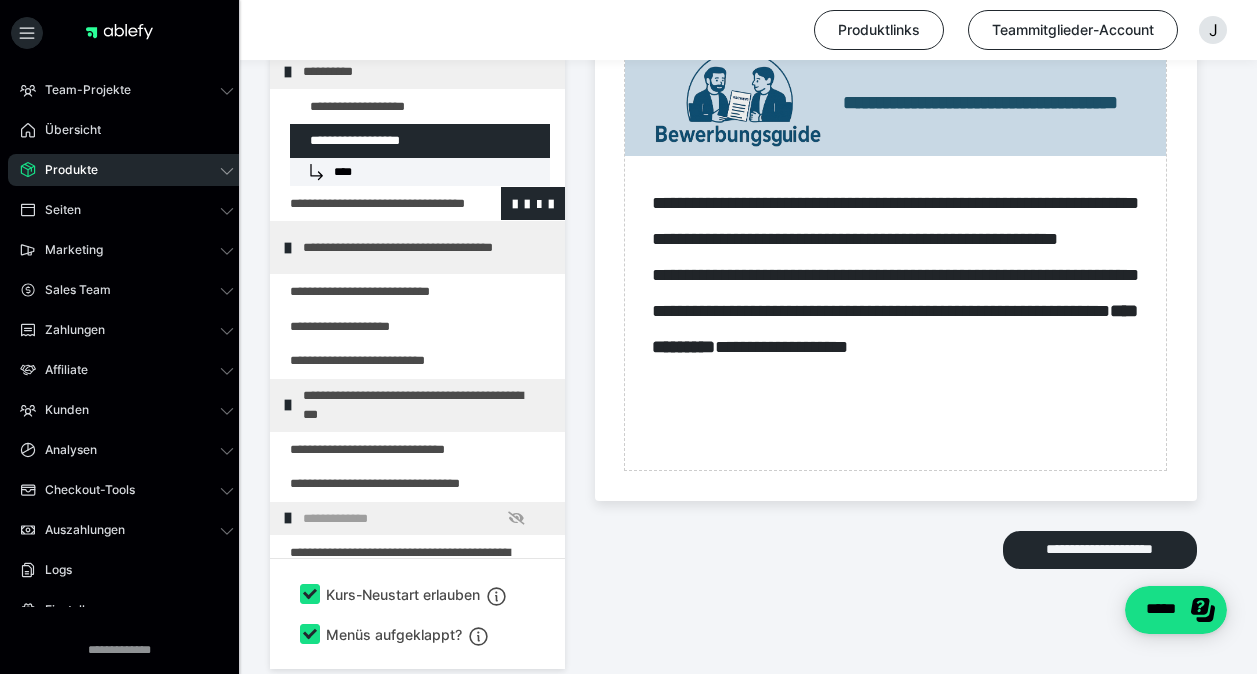 click at bounding box center [365, 203] 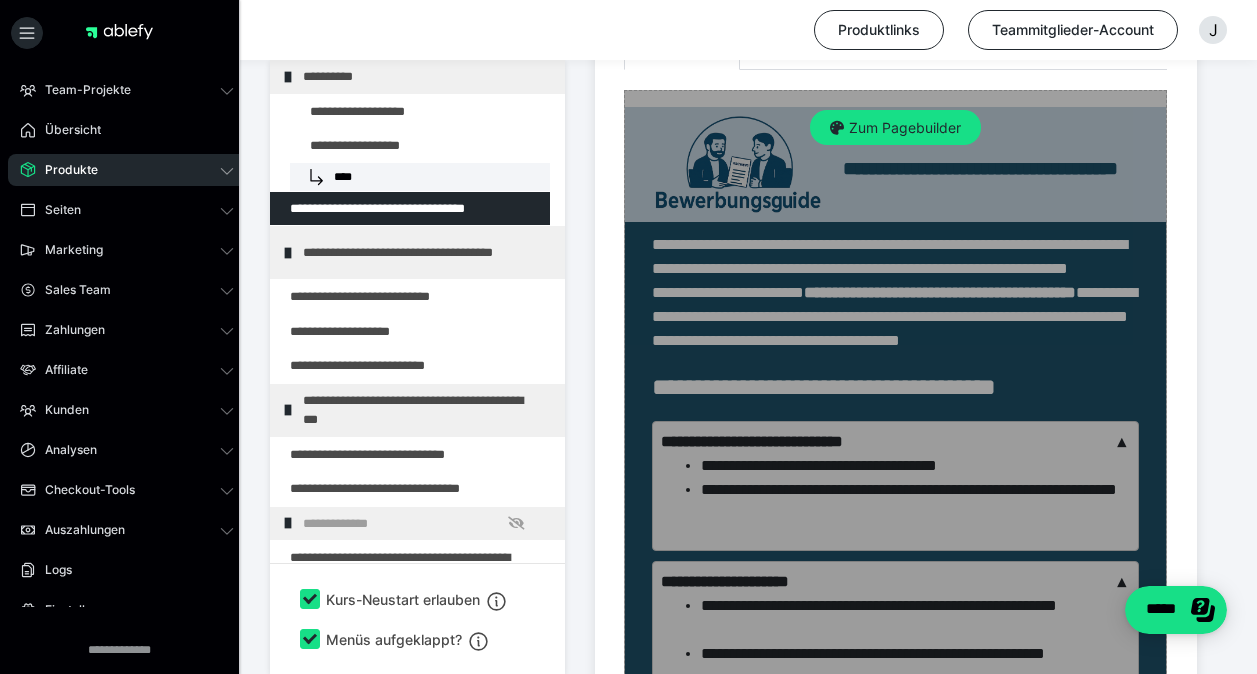 scroll, scrollTop: 1234, scrollLeft: 0, axis: vertical 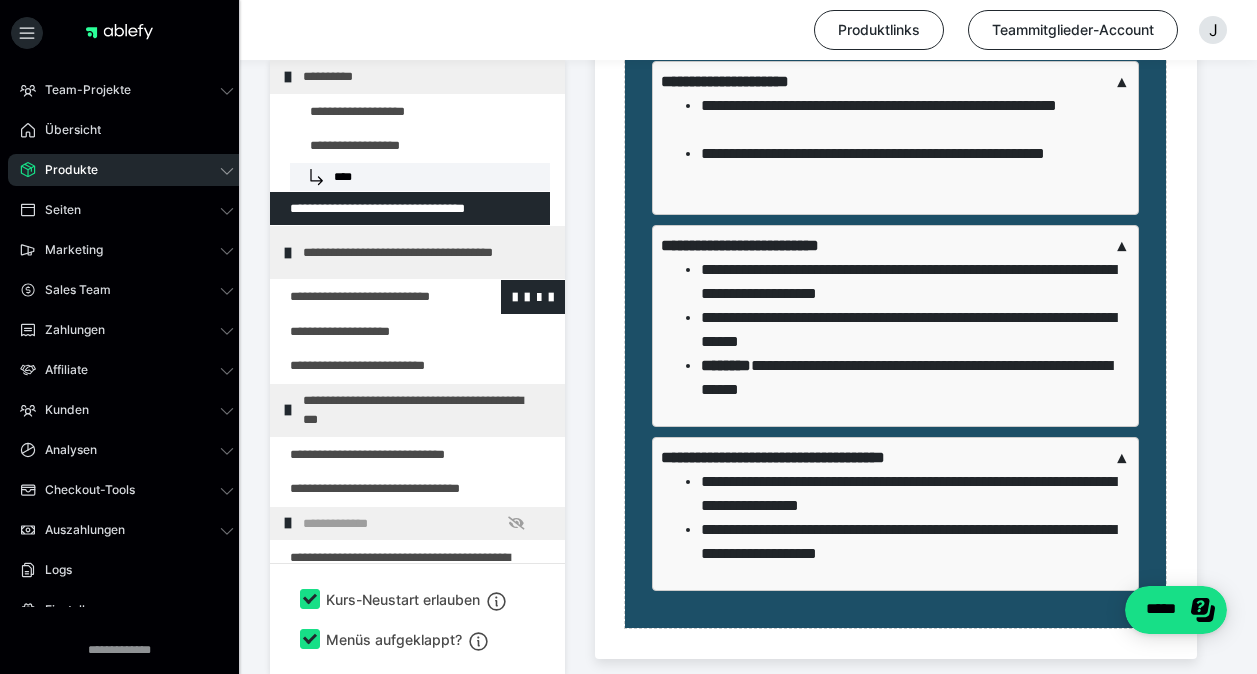 click at bounding box center [365, 297] 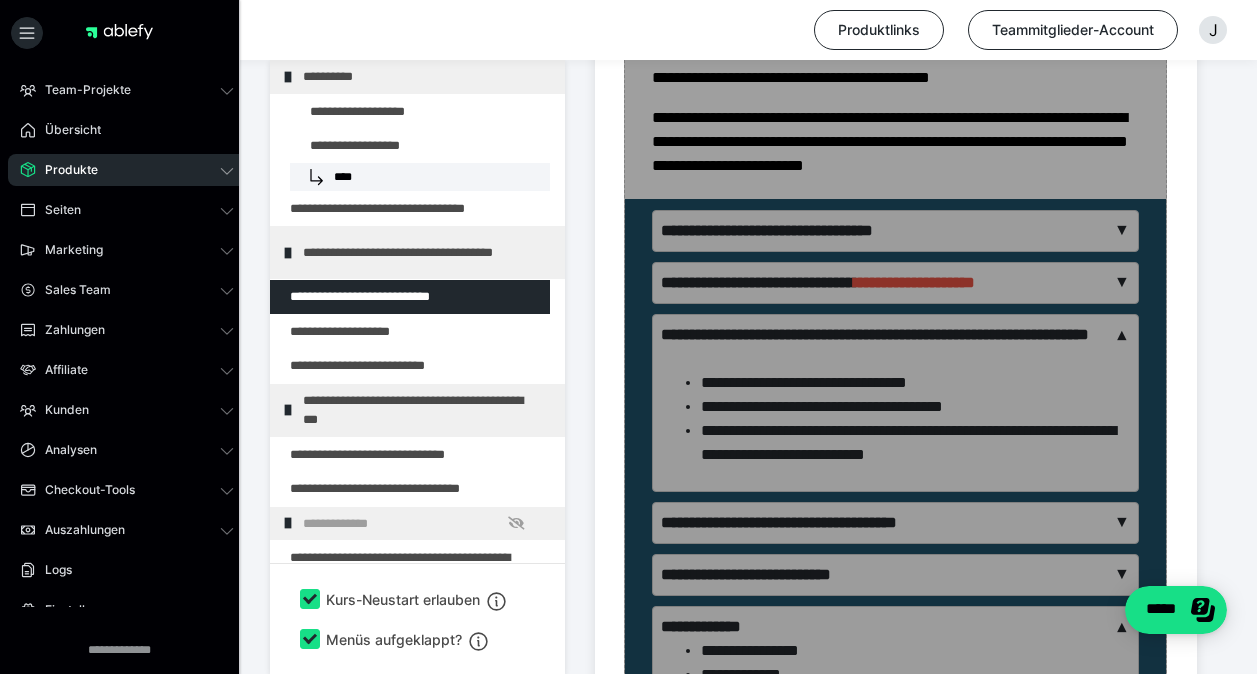 scroll, scrollTop: 1122, scrollLeft: 0, axis: vertical 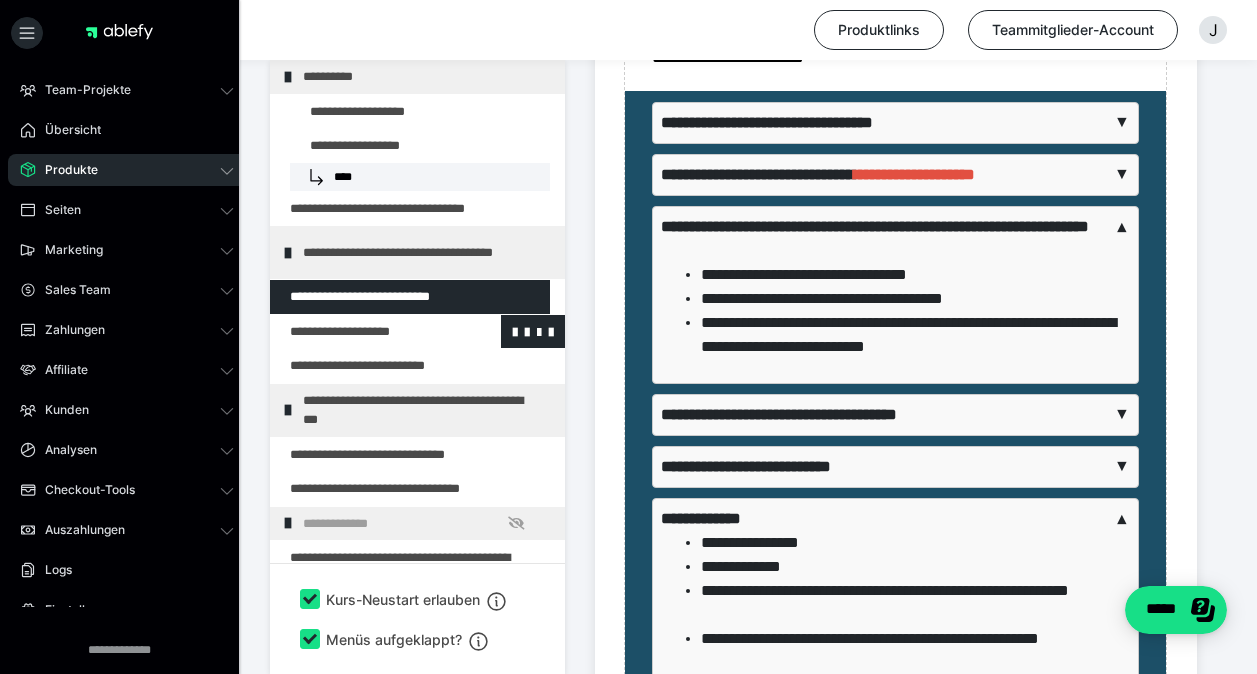 click at bounding box center (365, 332) 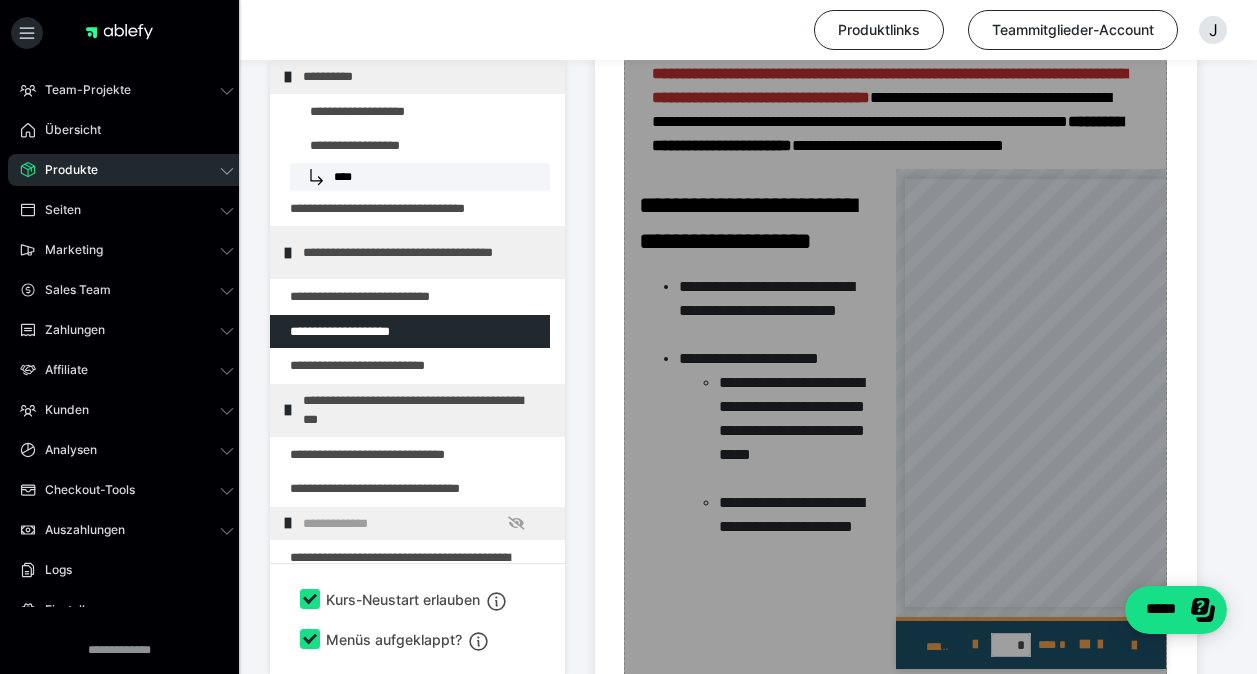 scroll, scrollTop: 822, scrollLeft: 0, axis: vertical 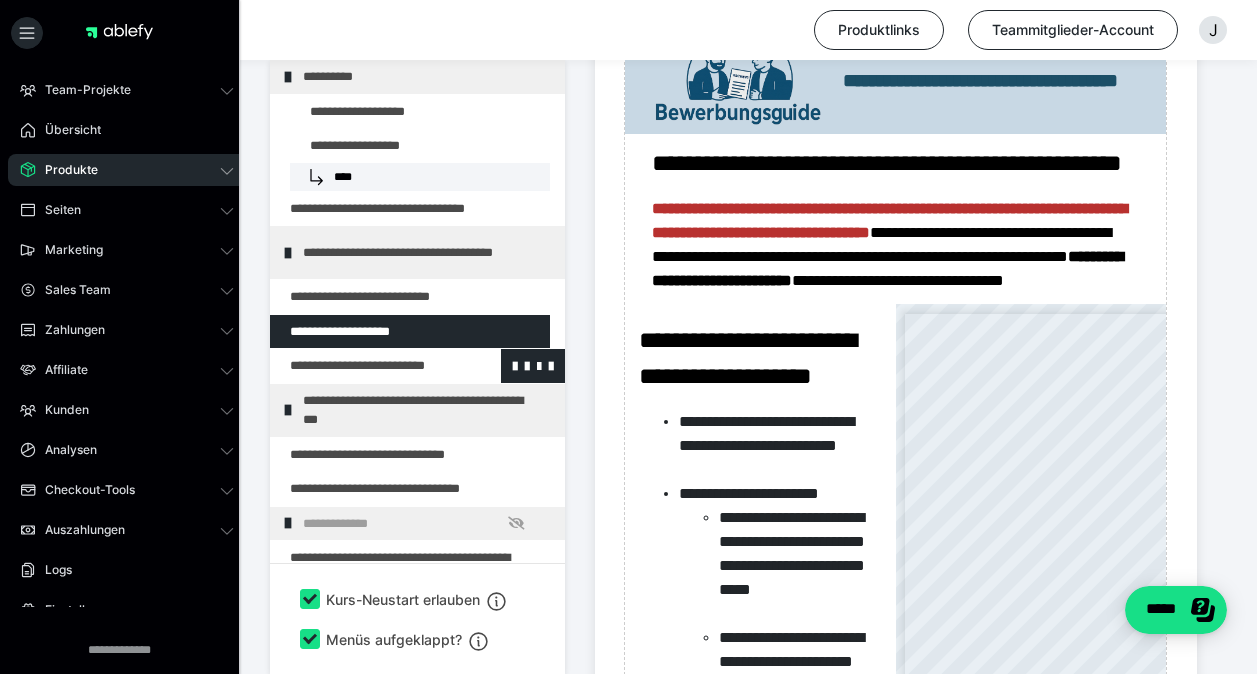 click at bounding box center (365, 366) 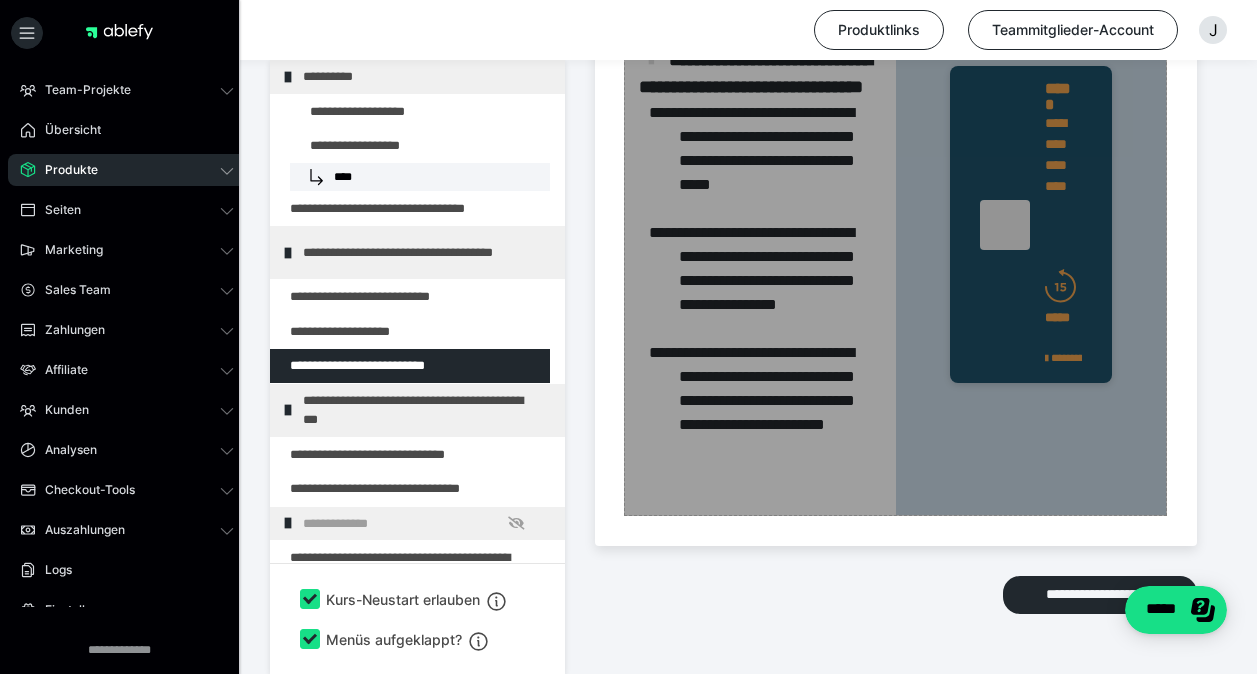 scroll, scrollTop: 988, scrollLeft: 0, axis: vertical 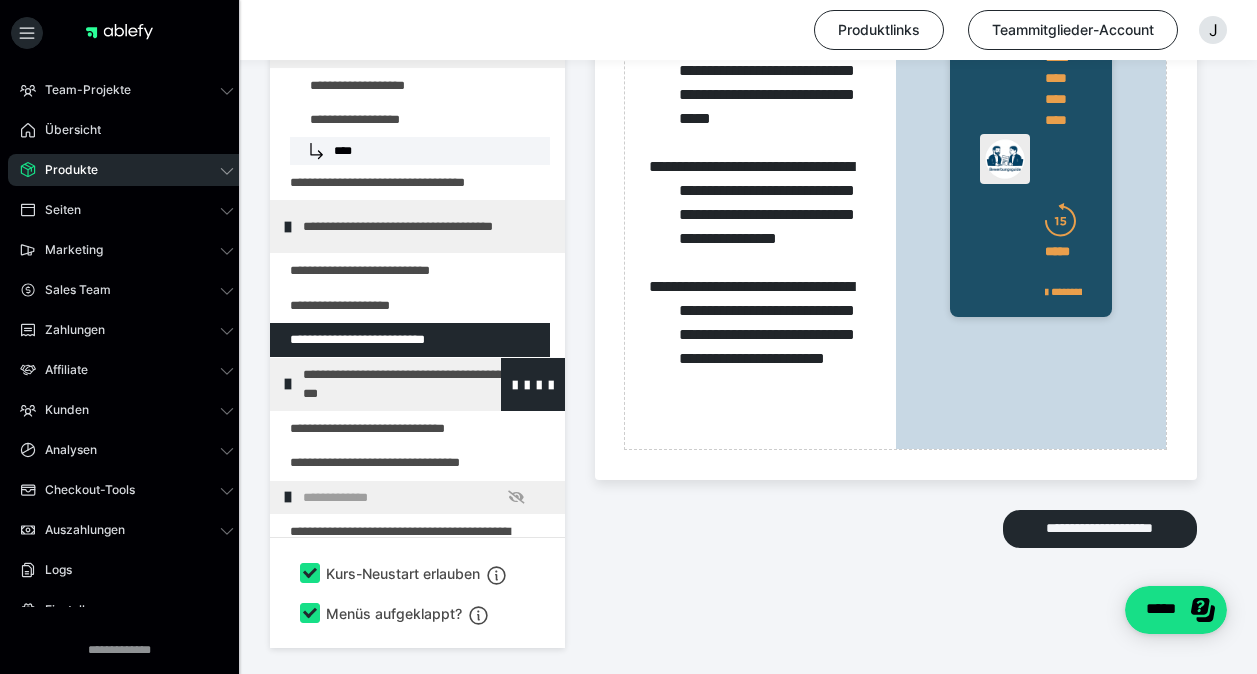 click on "**********" at bounding box center [418, 383] 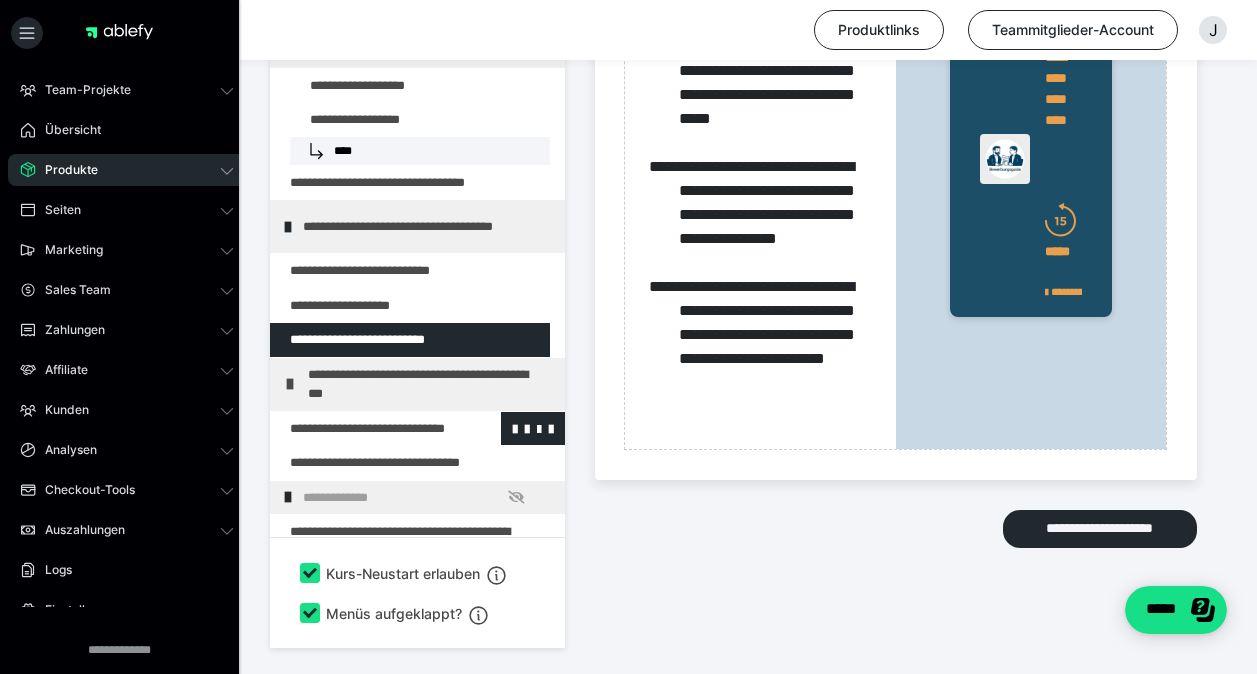 click at bounding box center [365, 428] 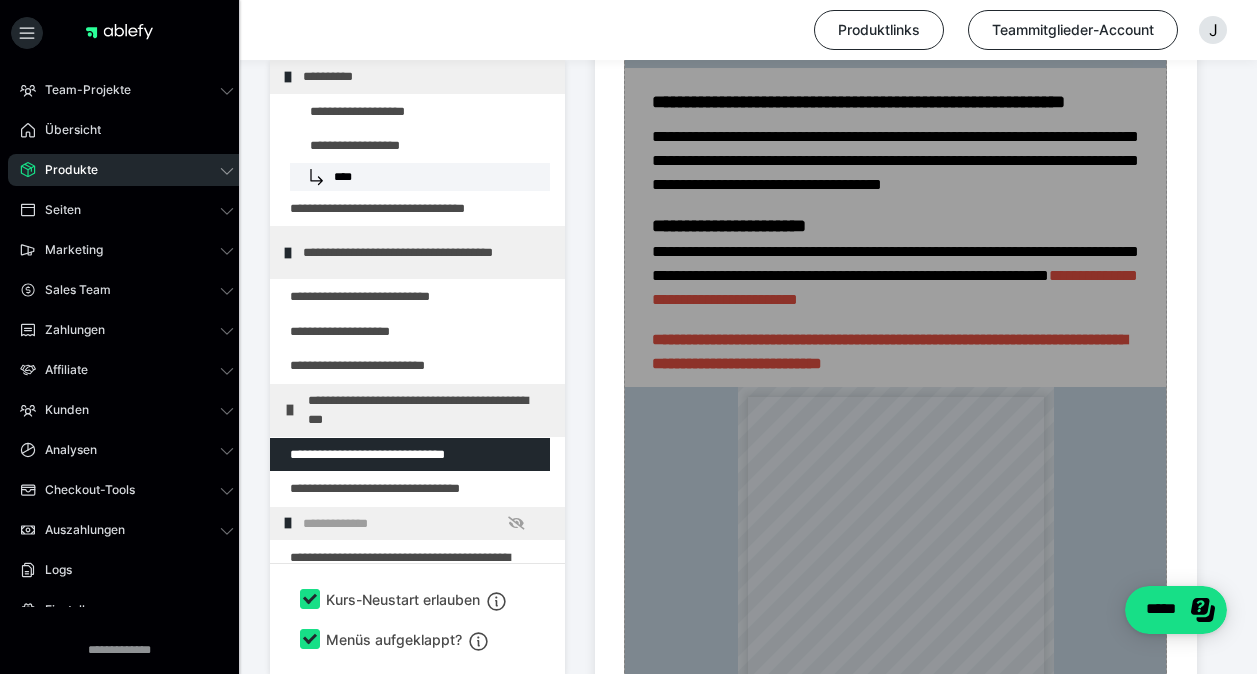 scroll, scrollTop: 1386, scrollLeft: 0, axis: vertical 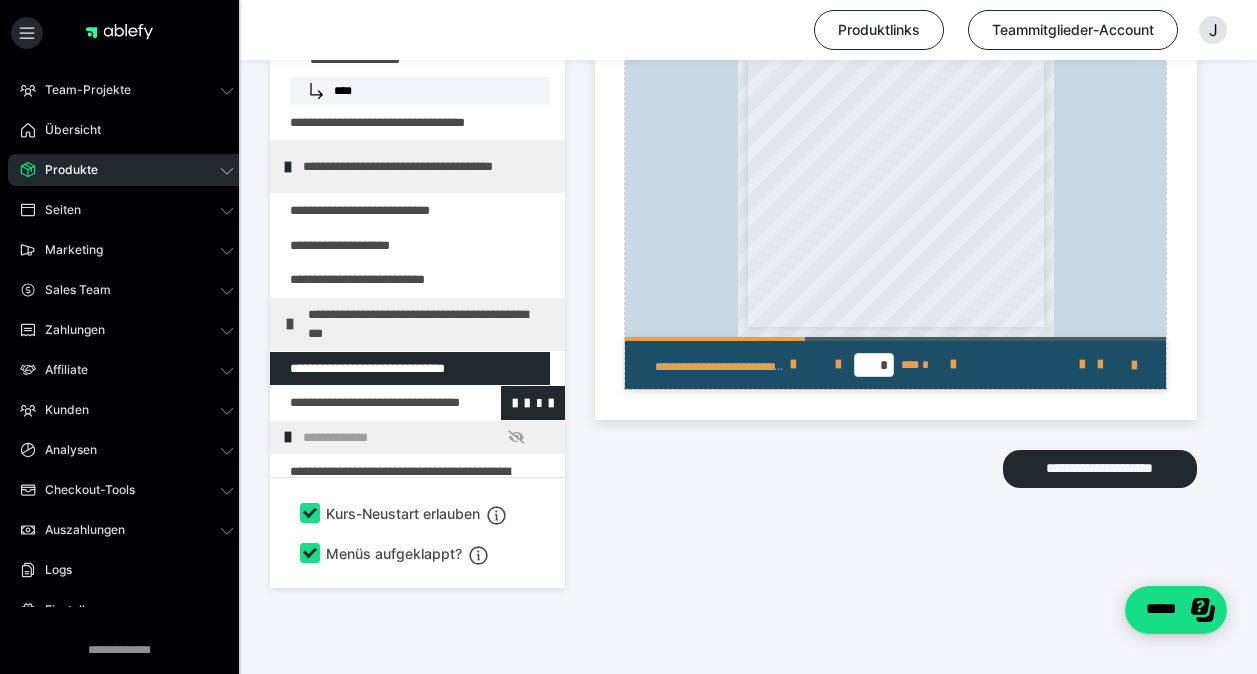 click at bounding box center (365, 403) 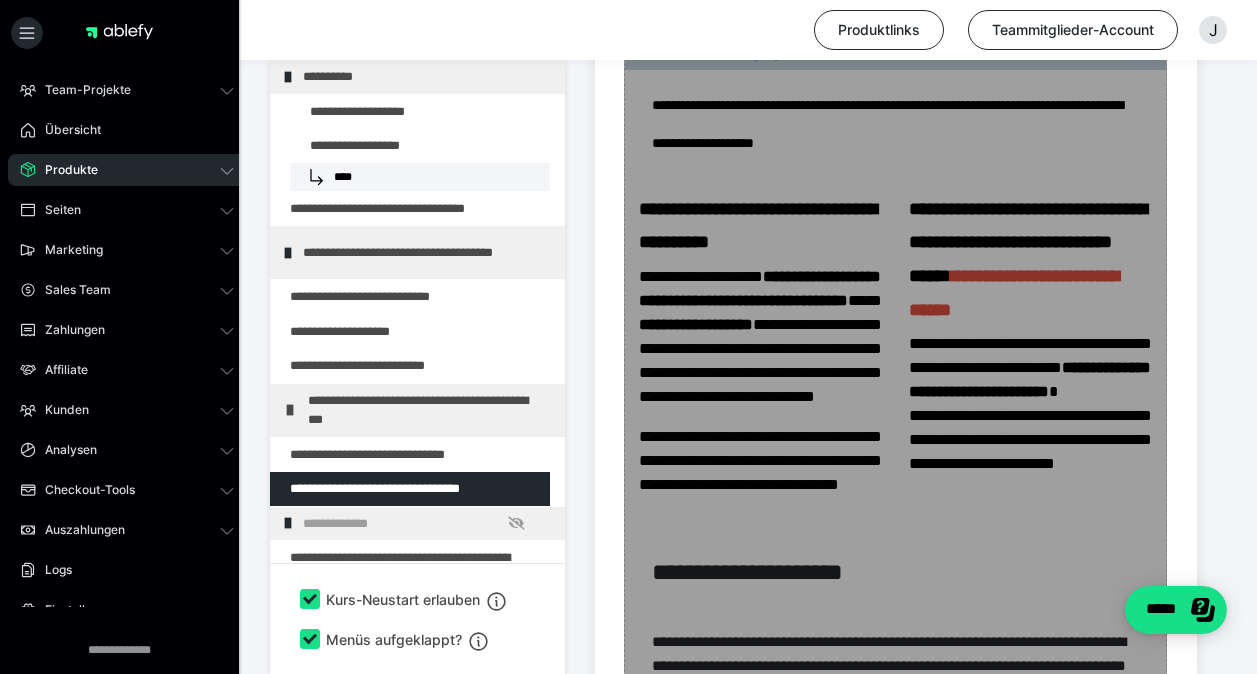 scroll, scrollTop: 686, scrollLeft: 0, axis: vertical 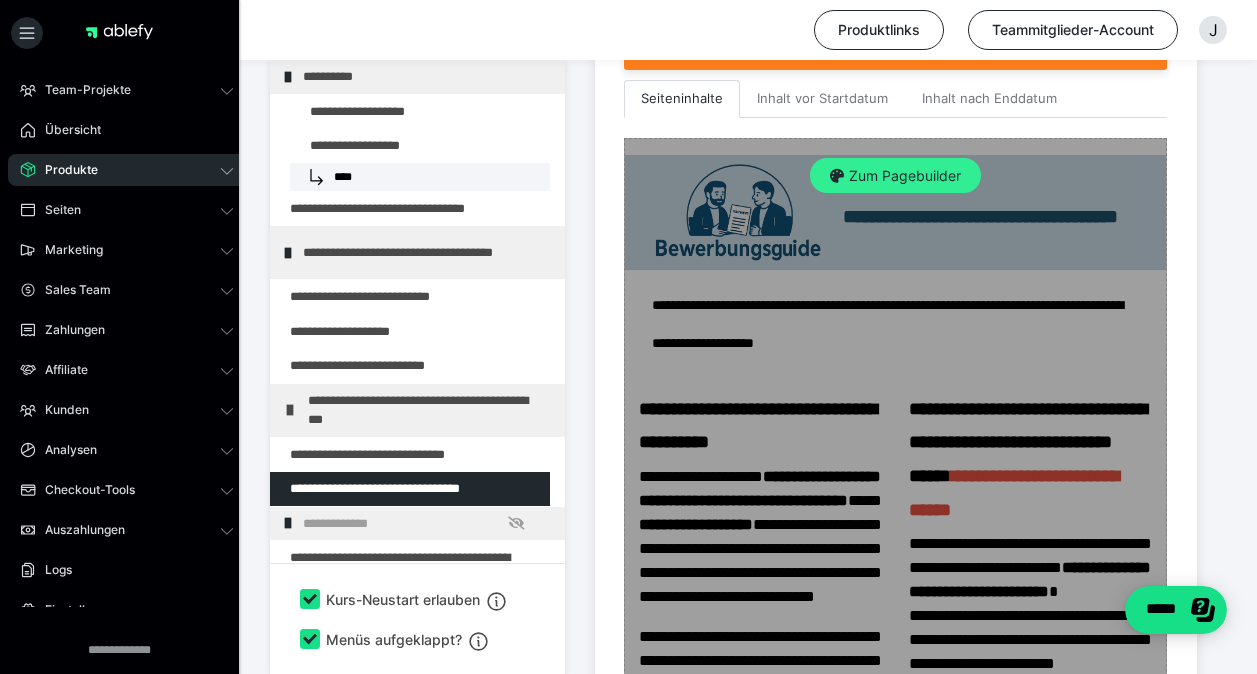 click on "Zum Pagebuilder" at bounding box center (895, 176) 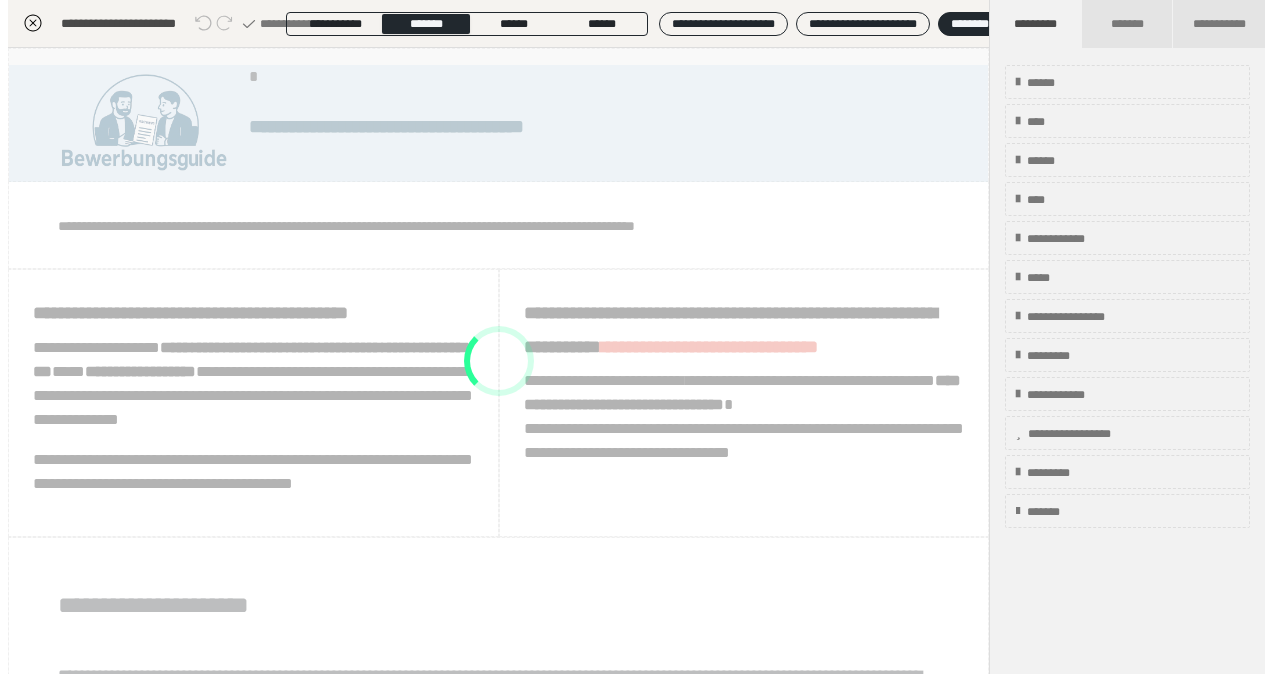 scroll, scrollTop: 391, scrollLeft: 0, axis: vertical 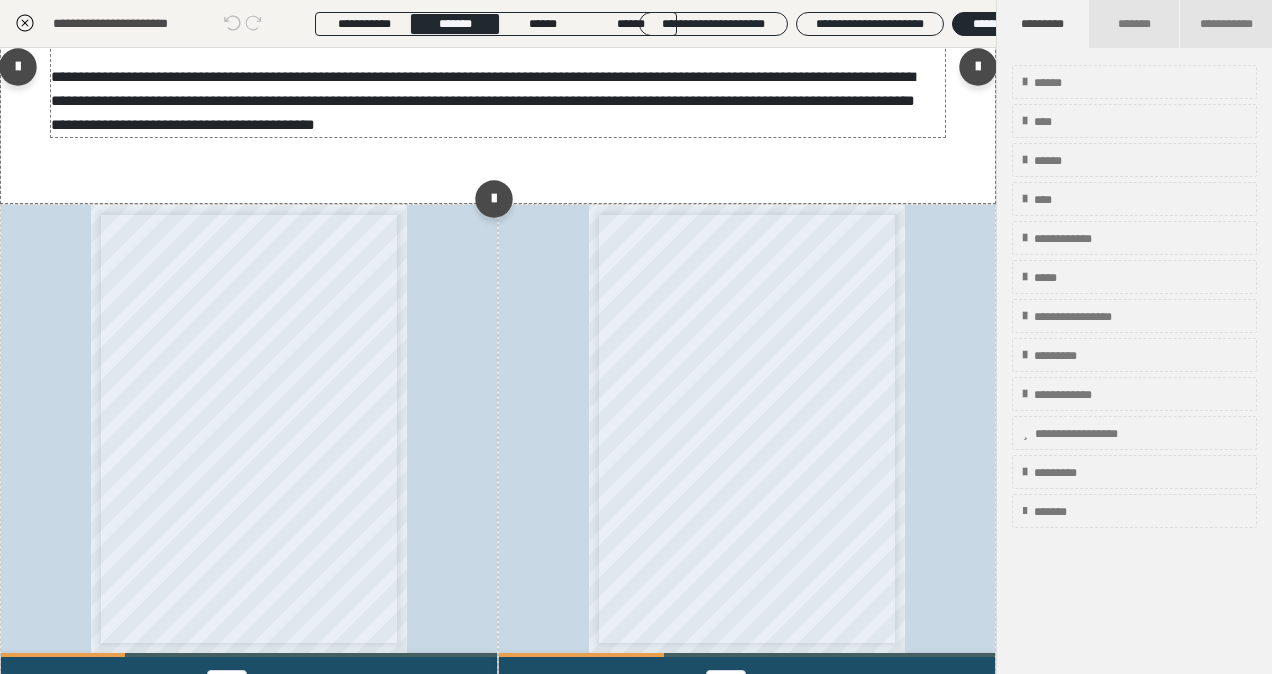 click on "**********" at bounding box center [483, 100] 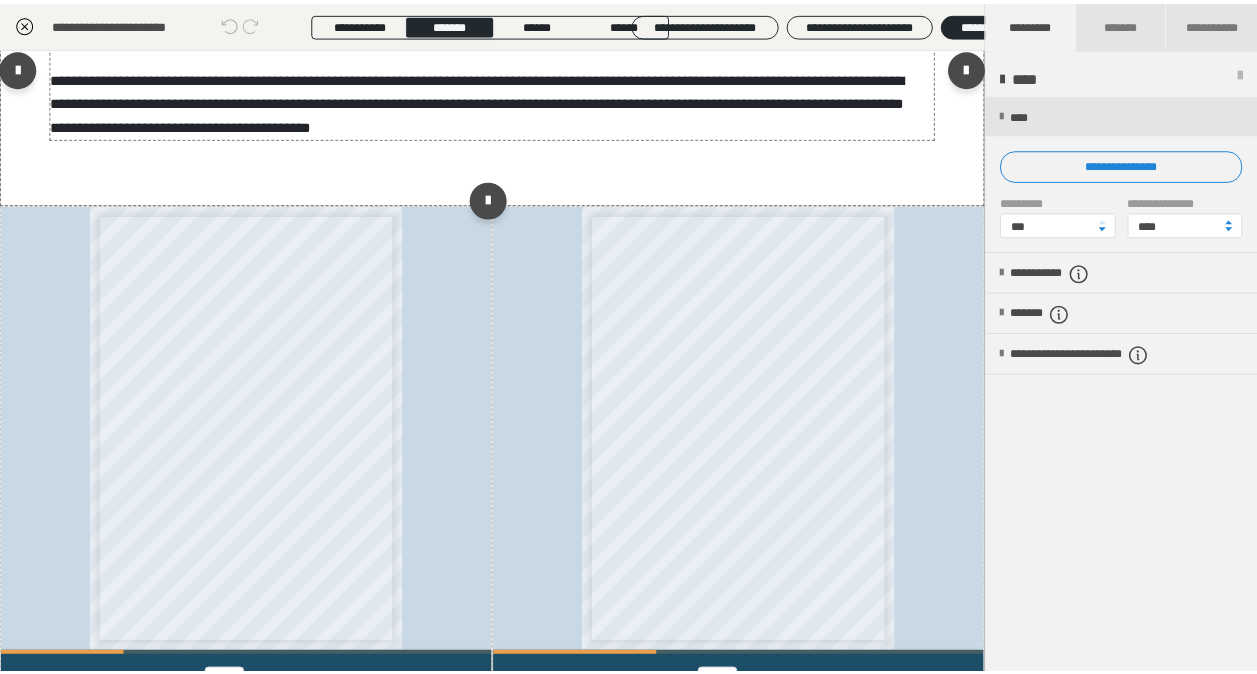 scroll, scrollTop: 400, scrollLeft: 0, axis: vertical 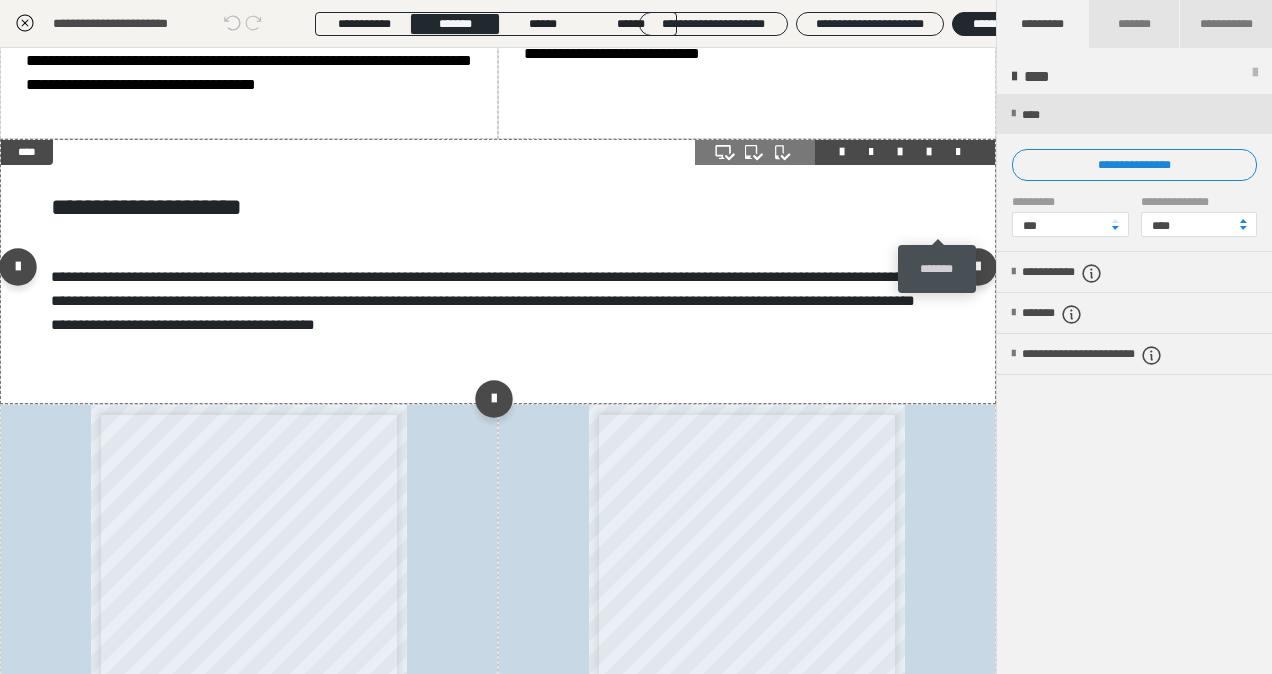 click at bounding box center [958, 152] 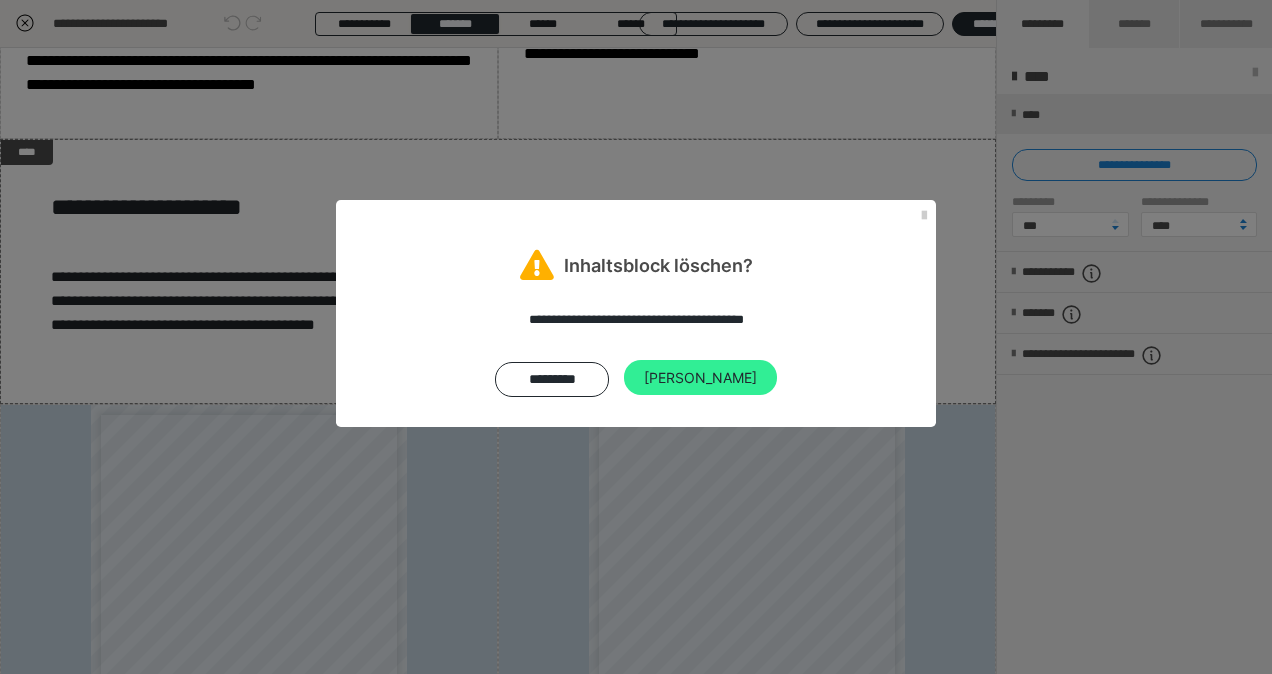 click on "[PERSON_NAME]" at bounding box center [700, 378] 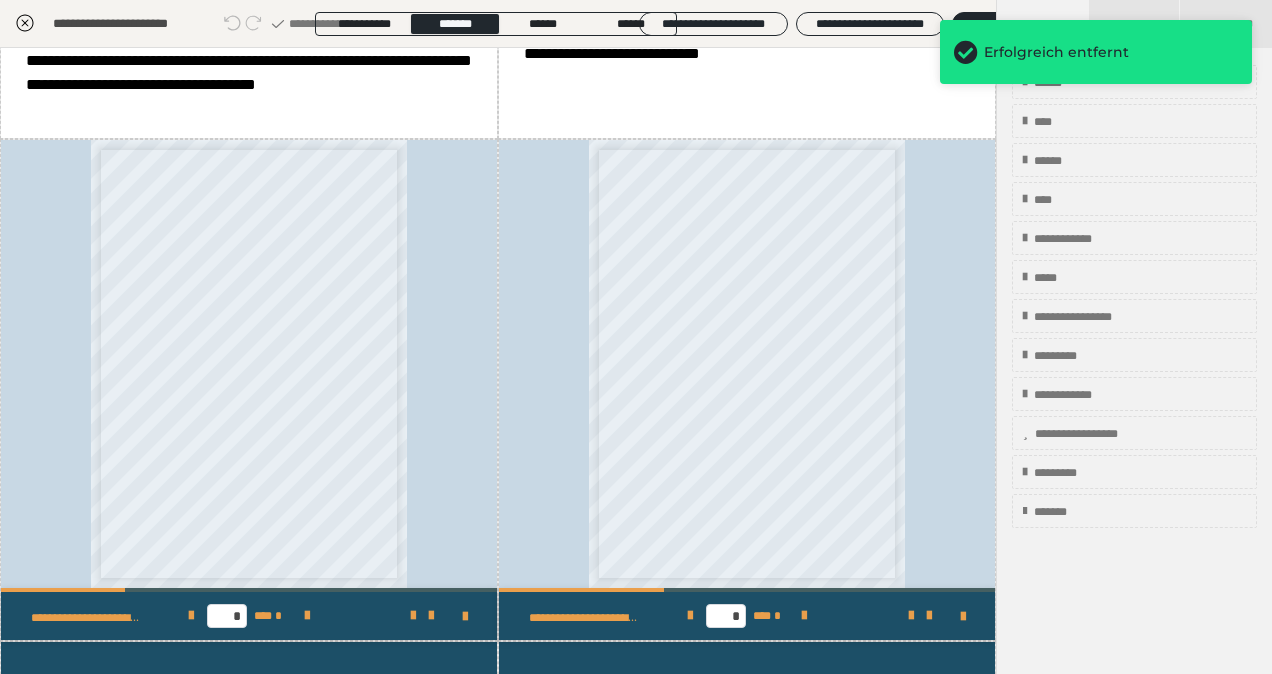 click 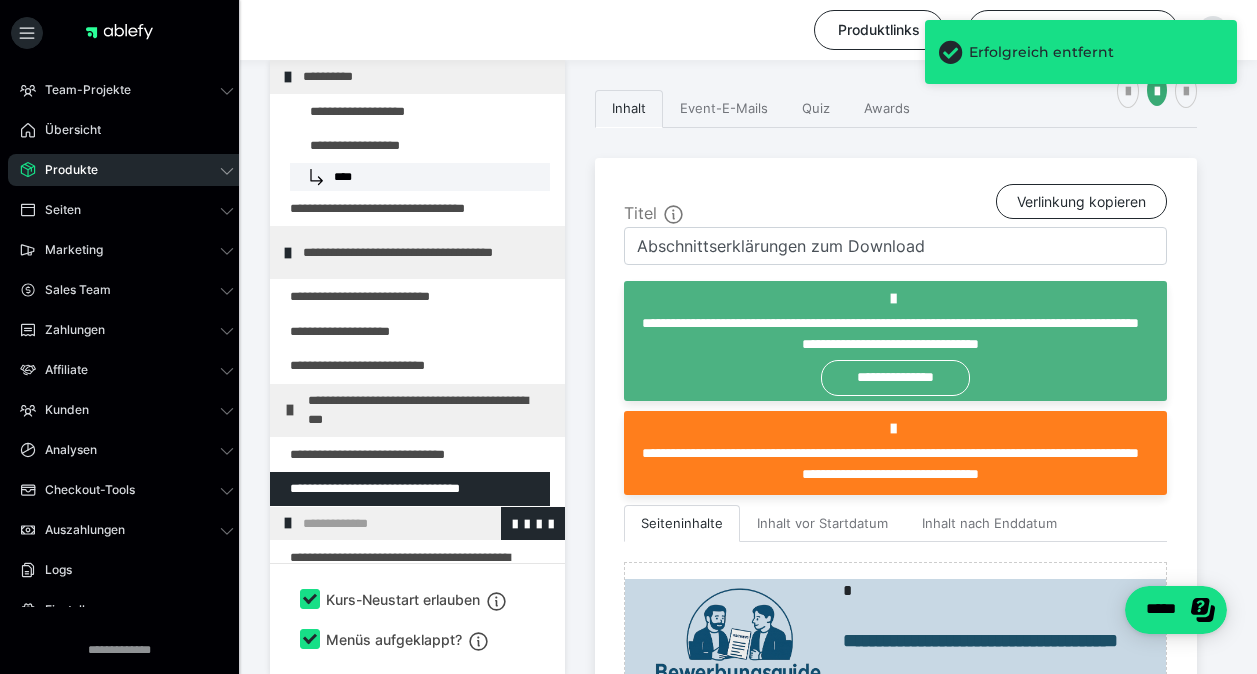 scroll, scrollTop: 100, scrollLeft: 0, axis: vertical 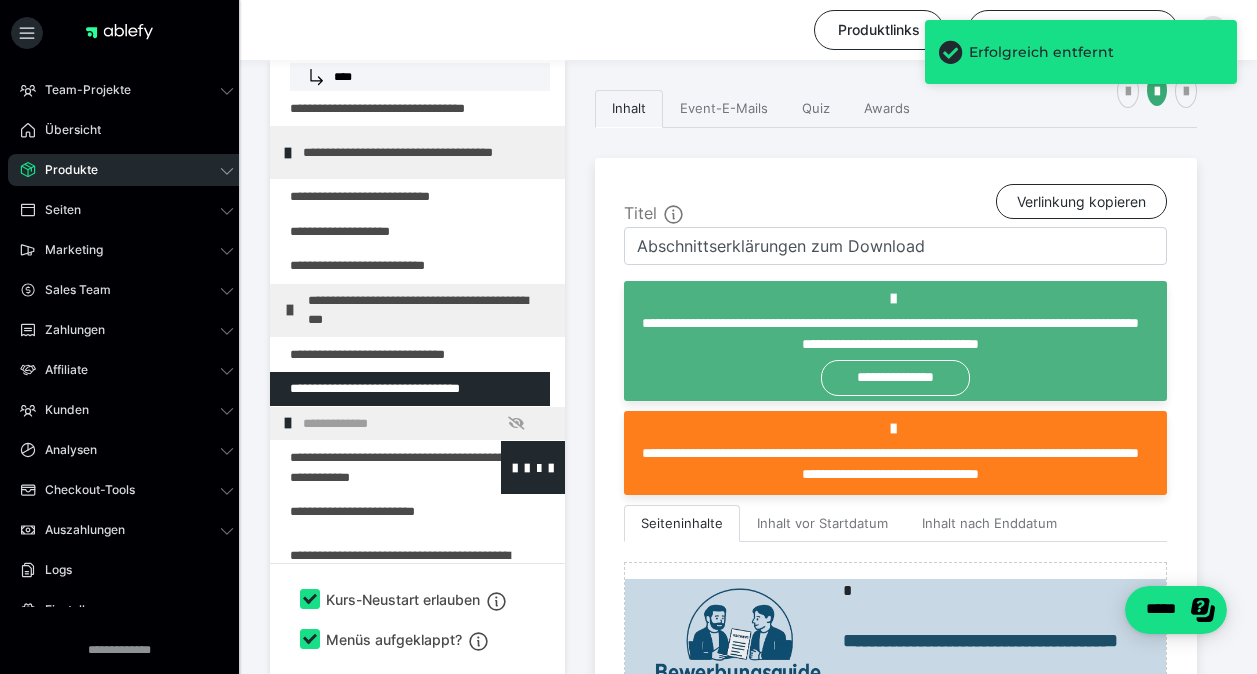 click at bounding box center [365, 467] 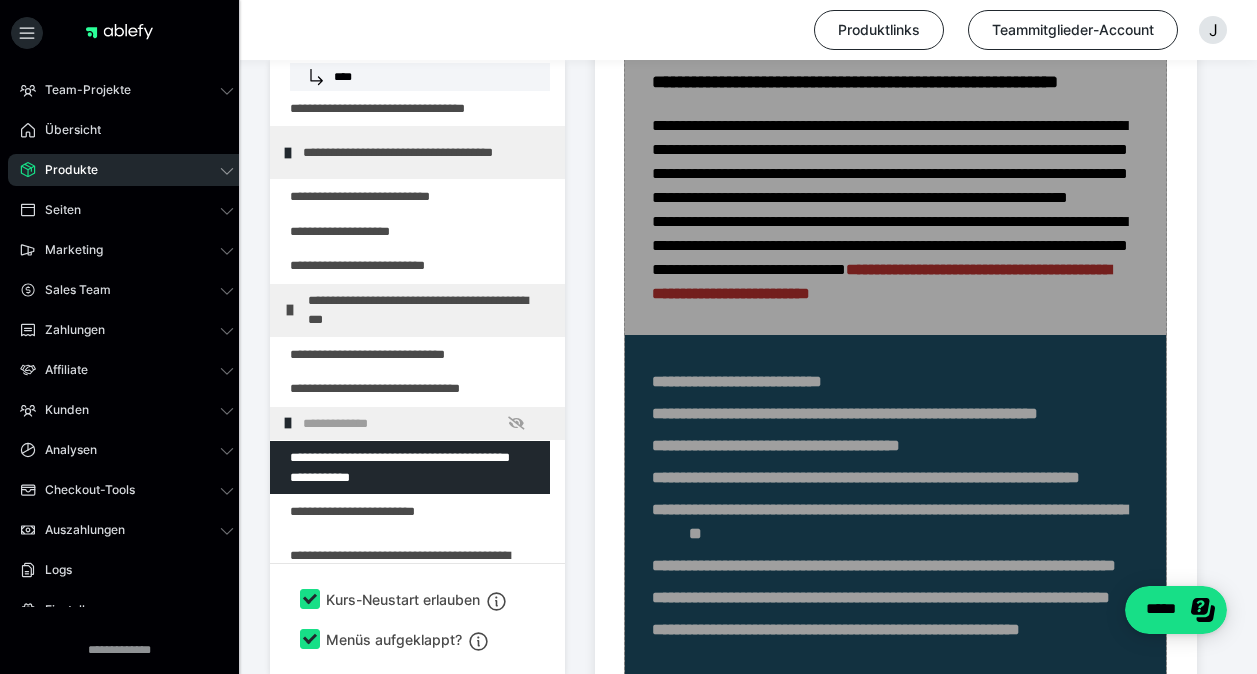 scroll, scrollTop: 922, scrollLeft: 0, axis: vertical 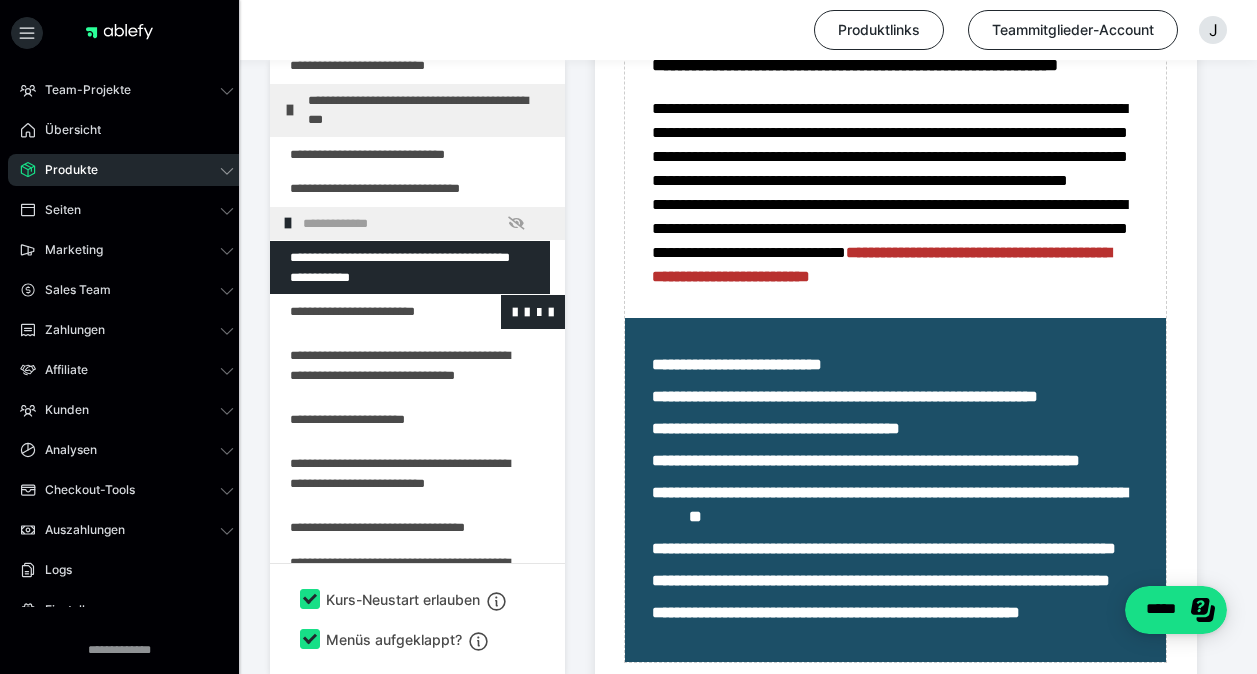 click at bounding box center (365, 312) 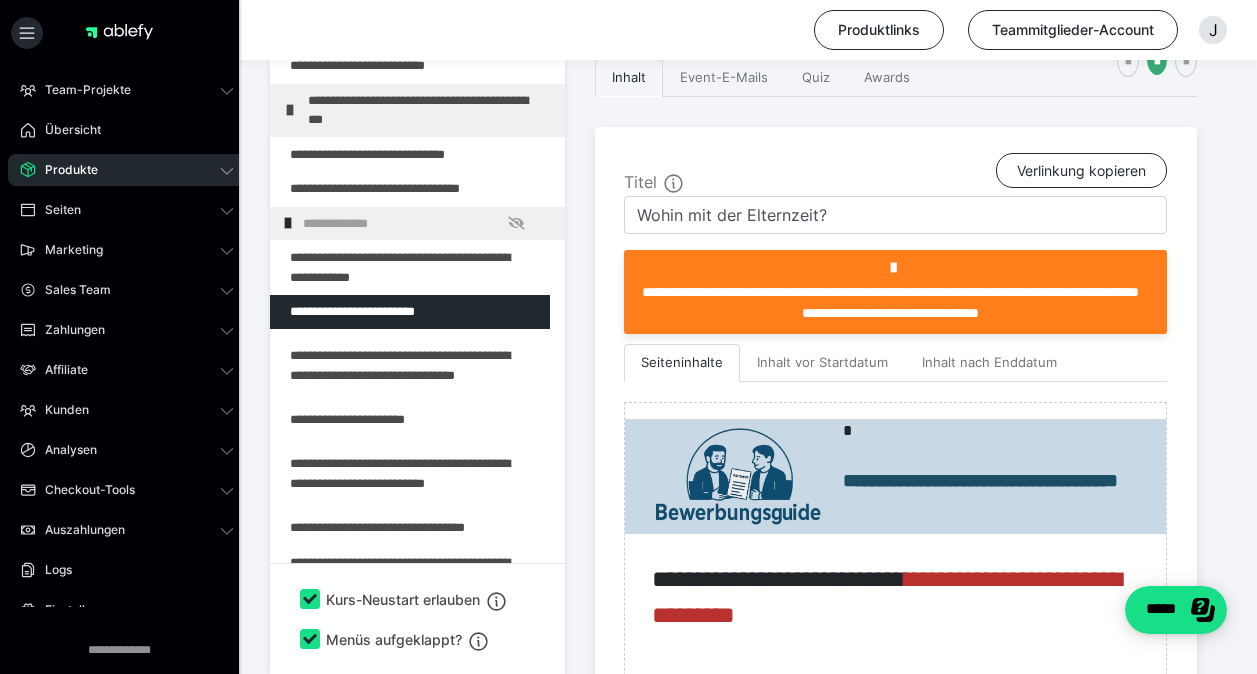 scroll, scrollTop: 646, scrollLeft: 0, axis: vertical 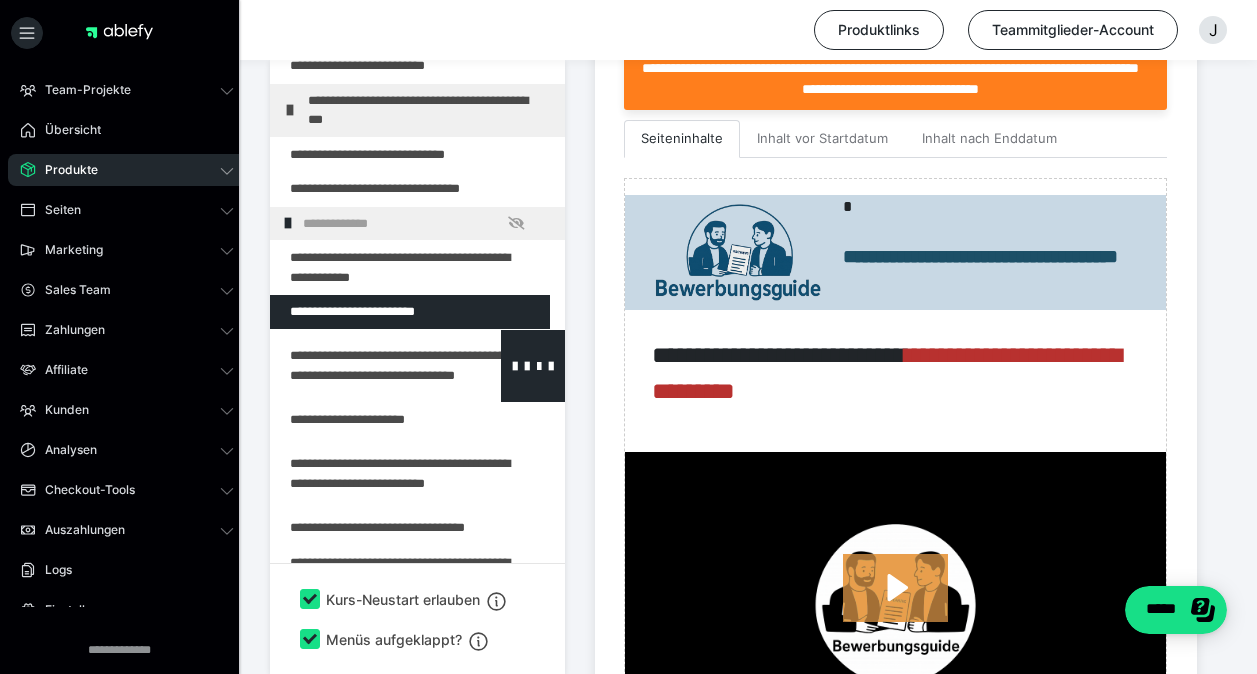 click at bounding box center [365, 366] 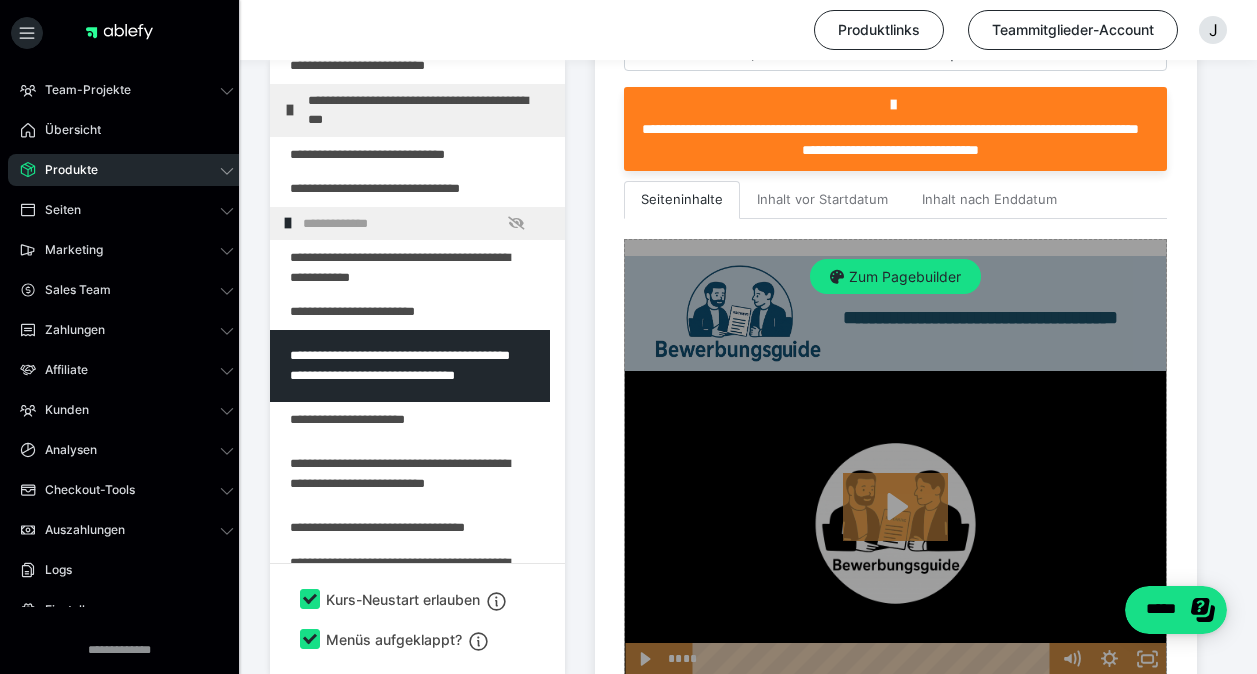 scroll, scrollTop: 704, scrollLeft: 0, axis: vertical 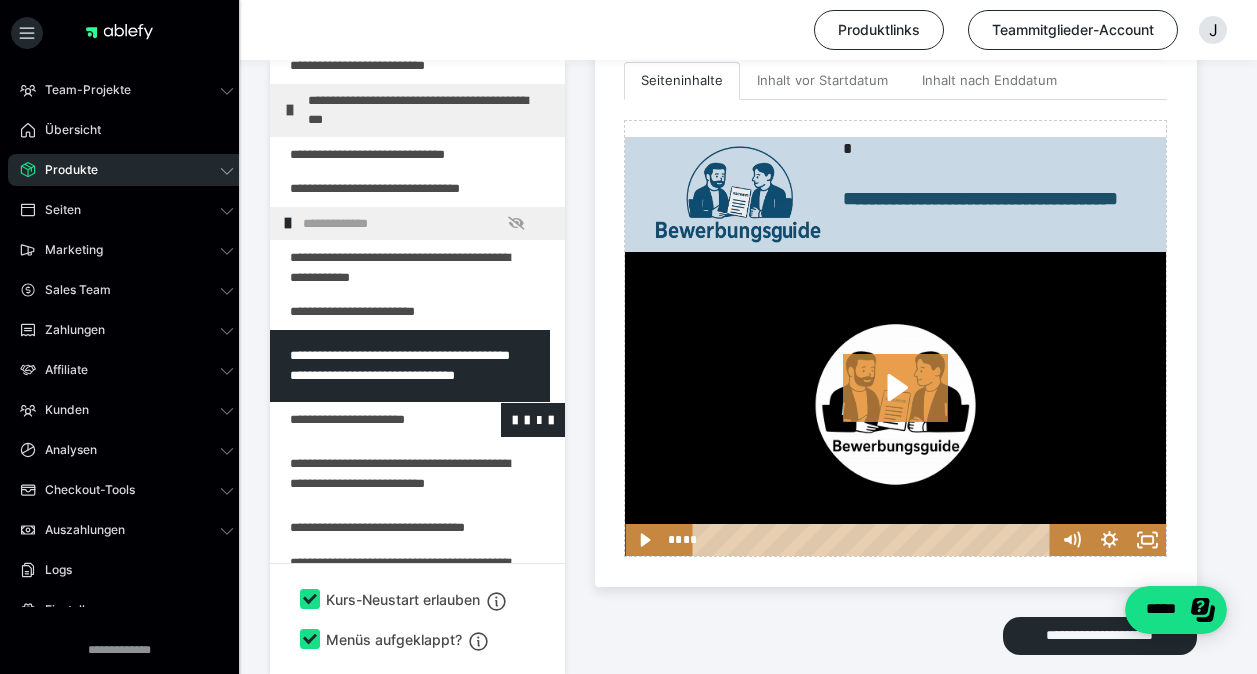 click at bounding box center (365, 420) 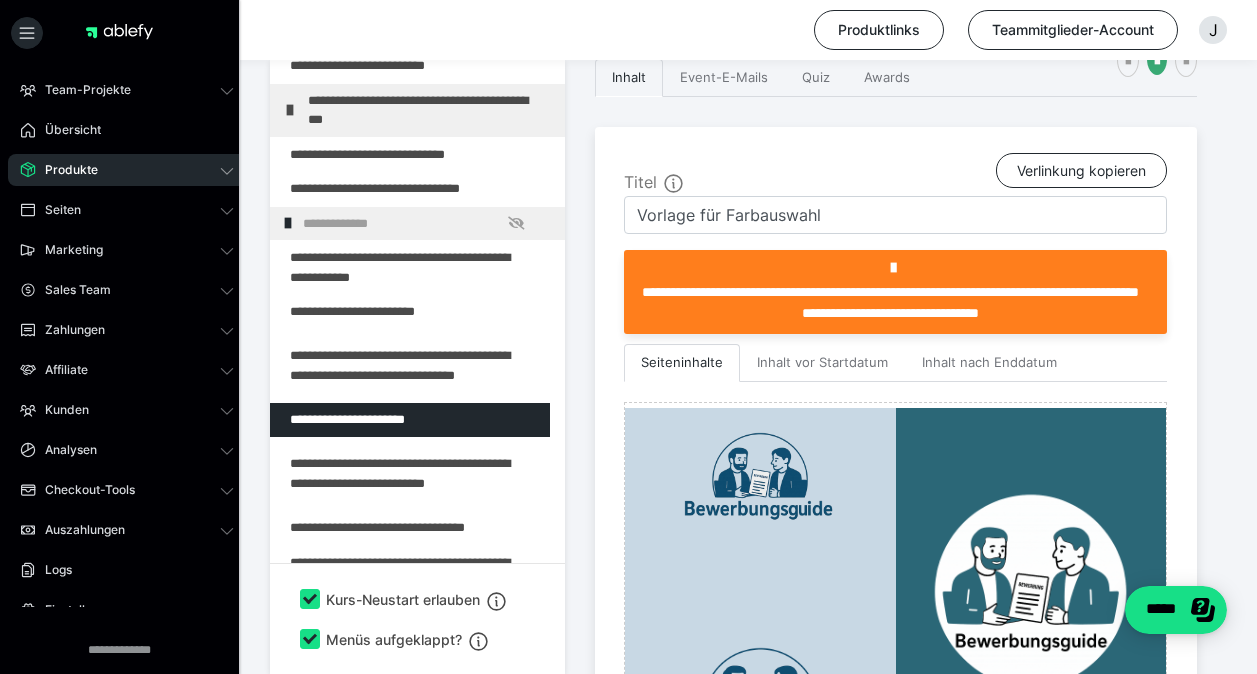 scroll, scrollTop: 704, scrollLeft: 0, axis: vertical 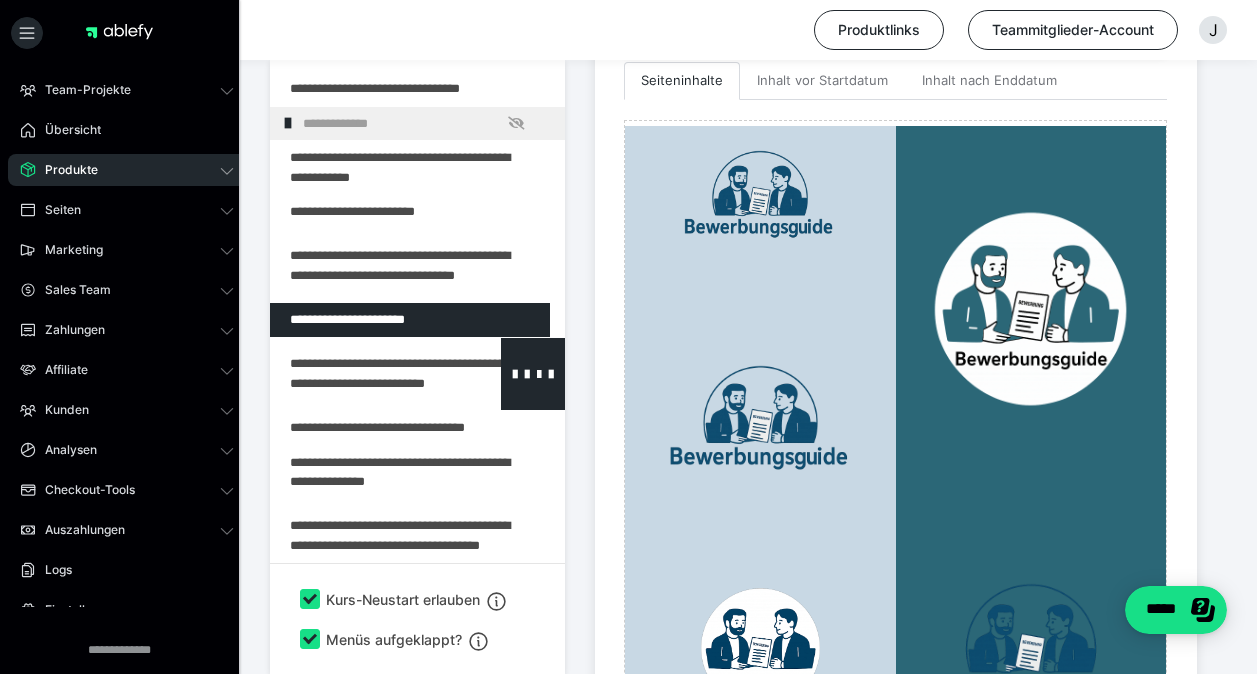 click at bounding box center (365, 374) 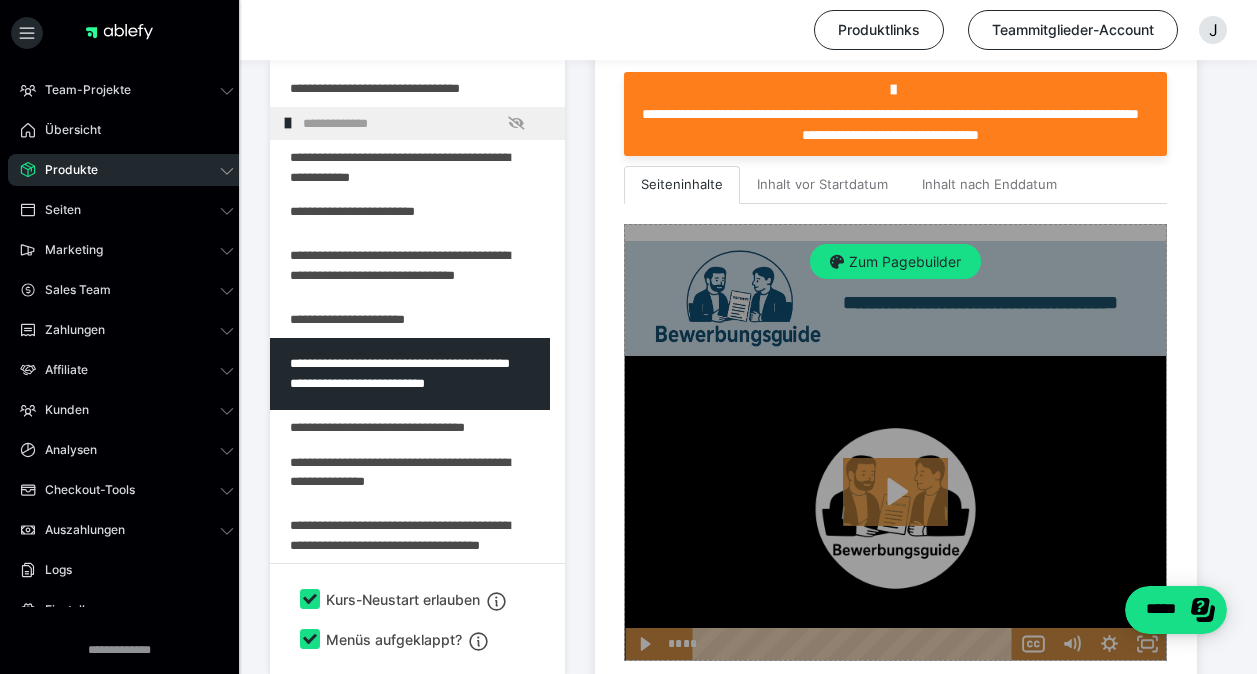 scroll, scrollTop: 785, scrollLeft: 0, axis: vertical 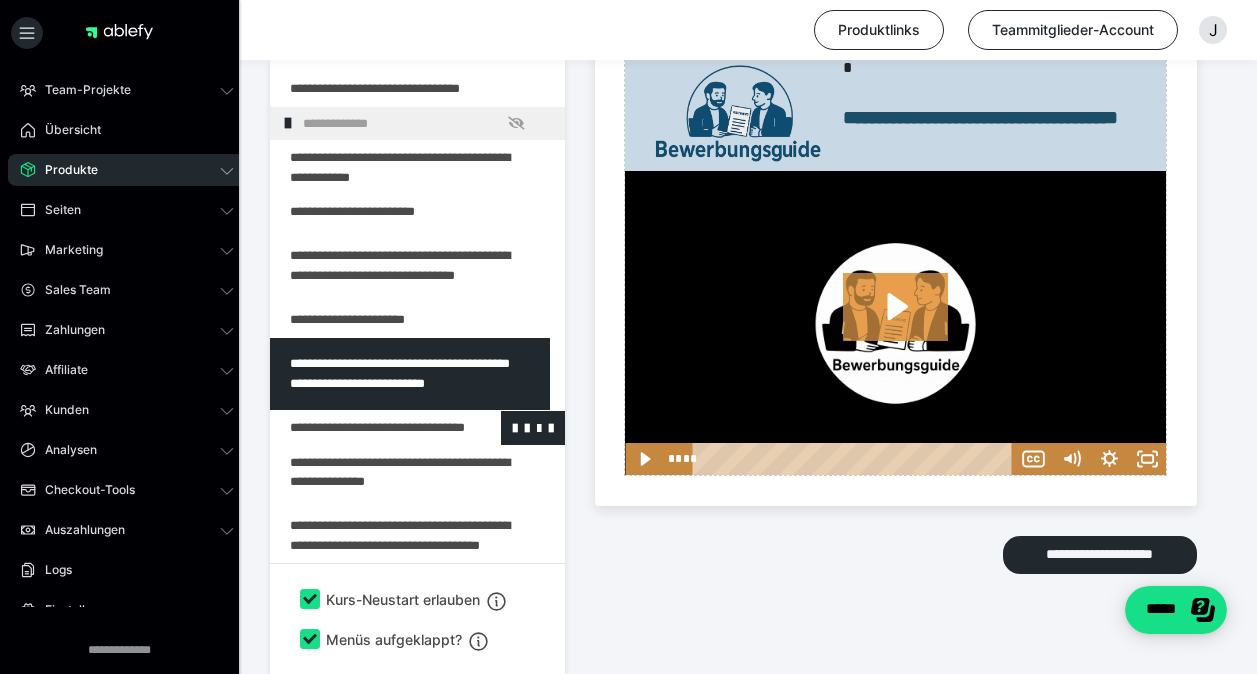 click at bounding box center (365, 428) 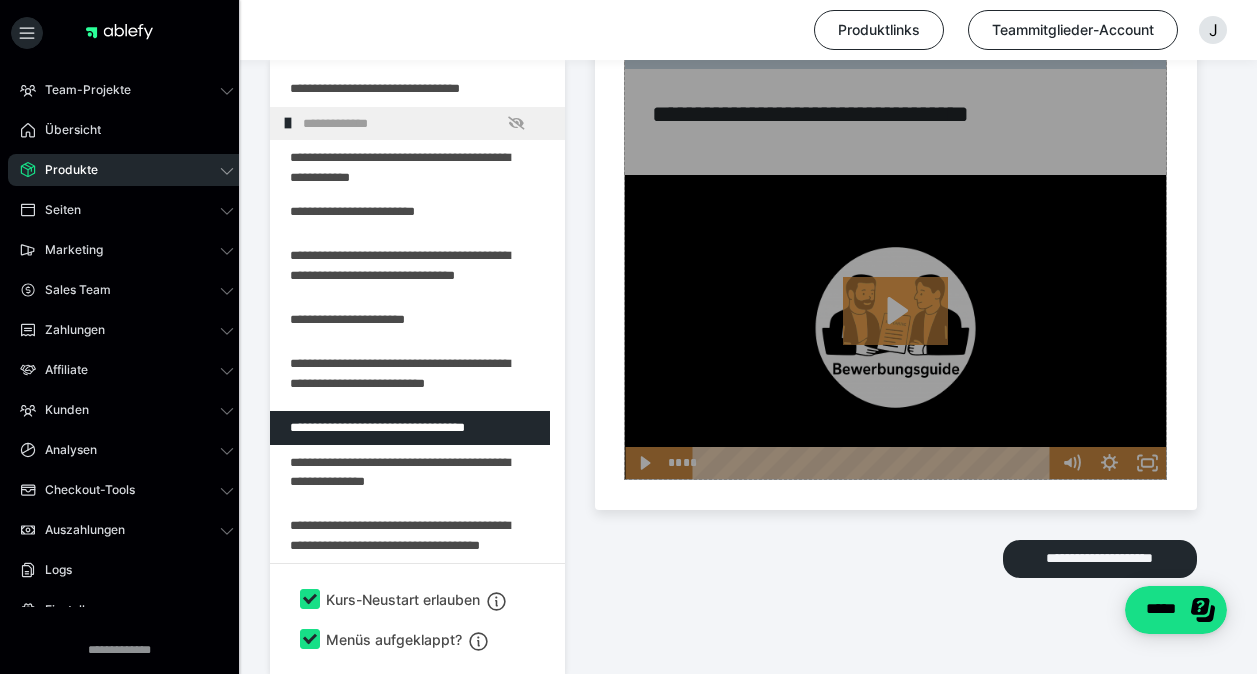 scroll, scrollTop: 891, scrollLeft: 0, axis: vertical 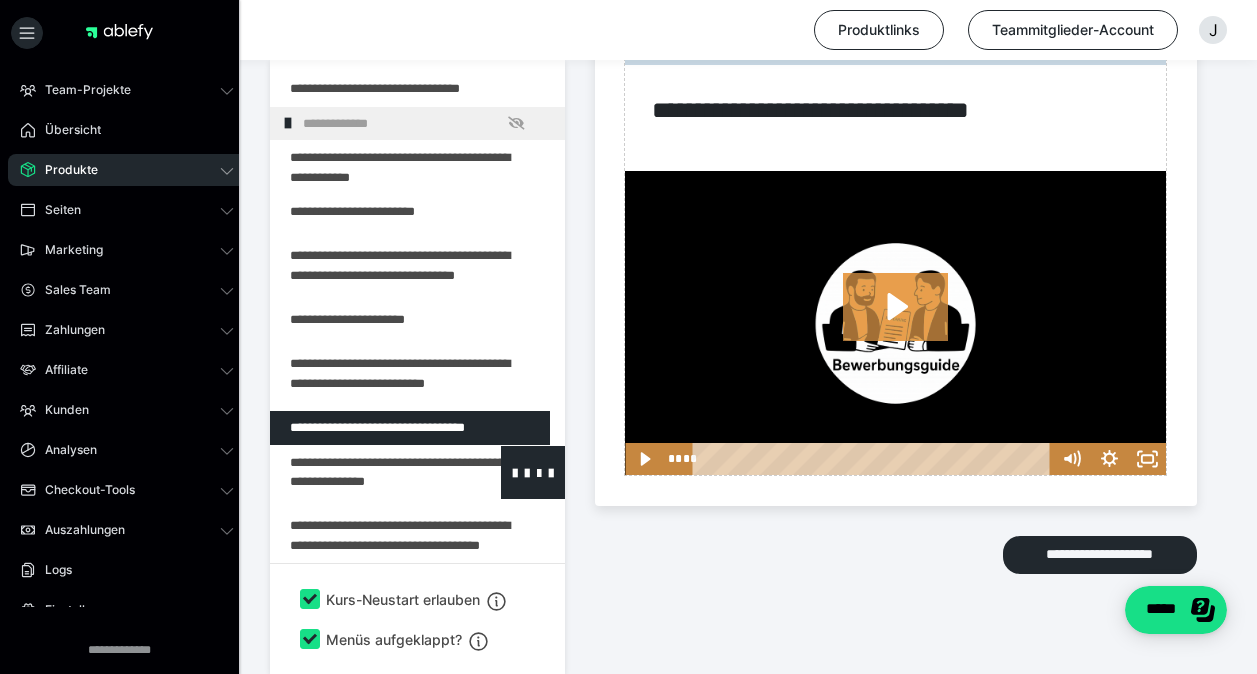 click at bounding box center [365, 471] 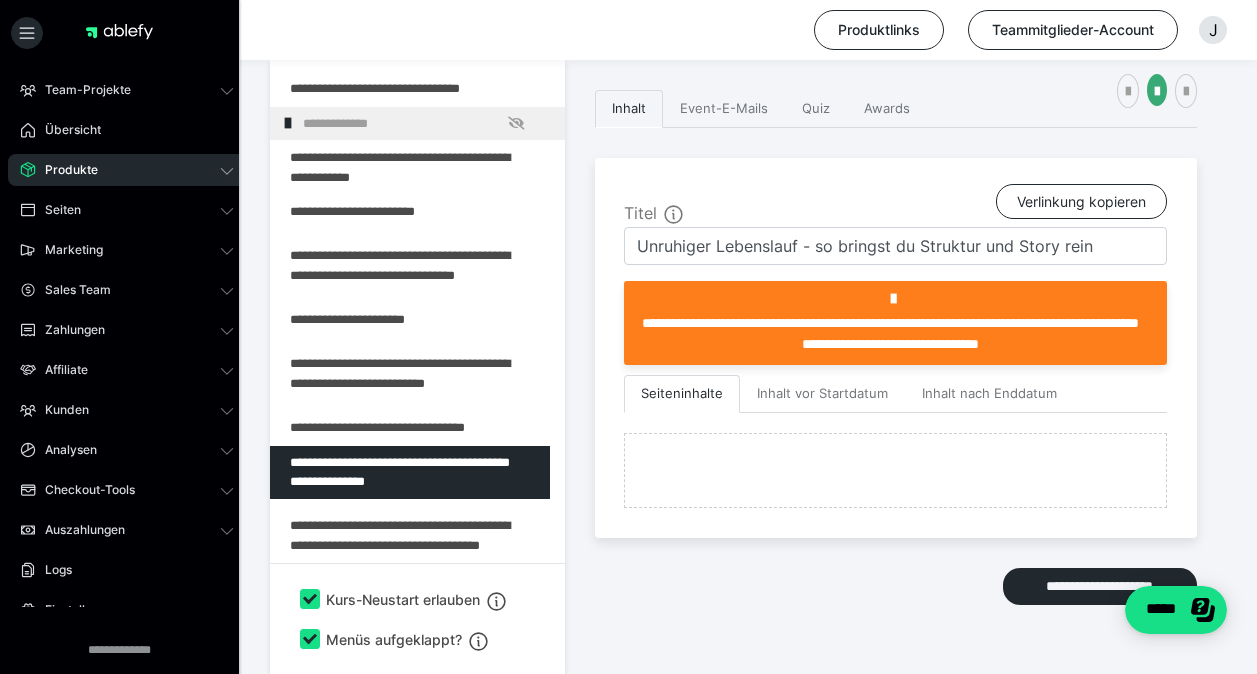 scroll, scrollTop: 667, scrollLeft: 0, axis: vertical 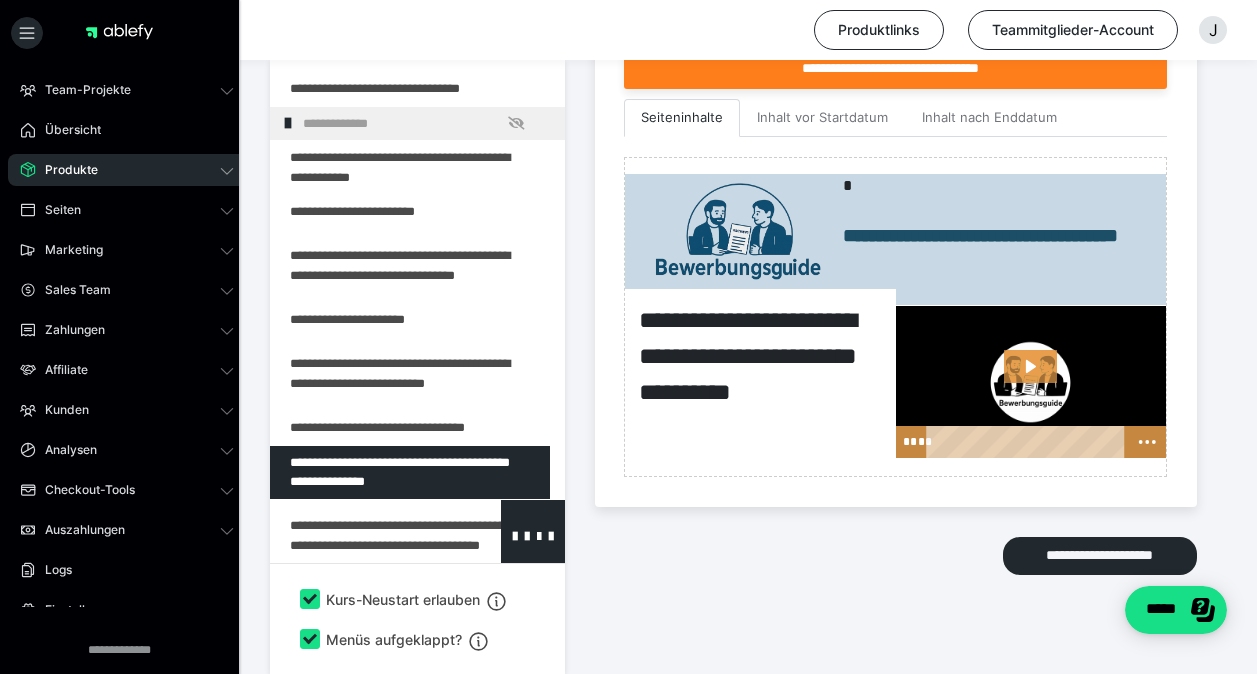 click at bounding box center (365, 536) 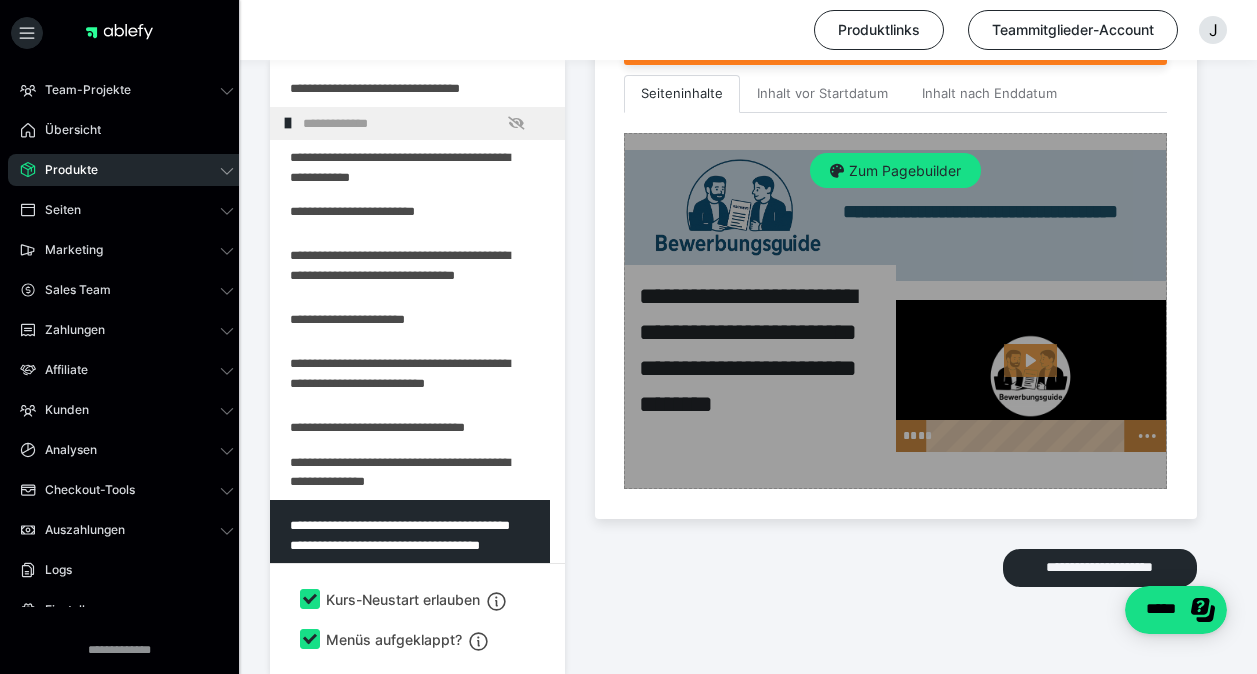 scroll, scrollTop: 703, scrollLeft: 0, axis: vertical 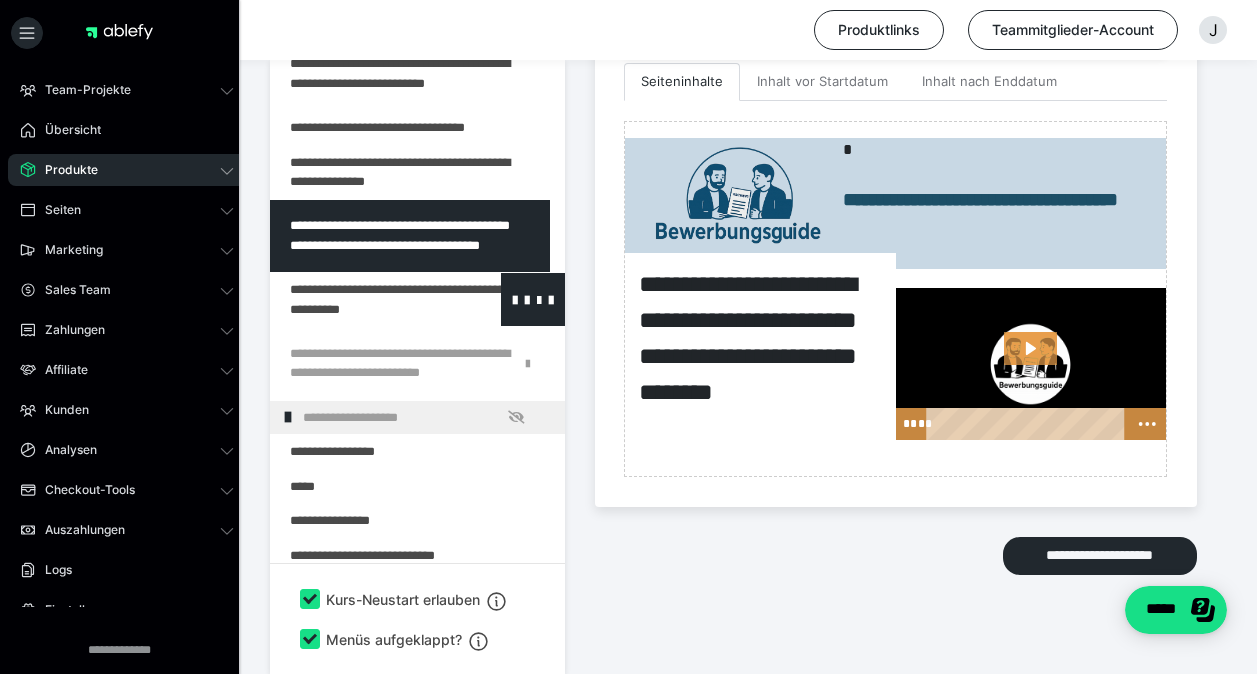 click at bounding box center [365, 299] 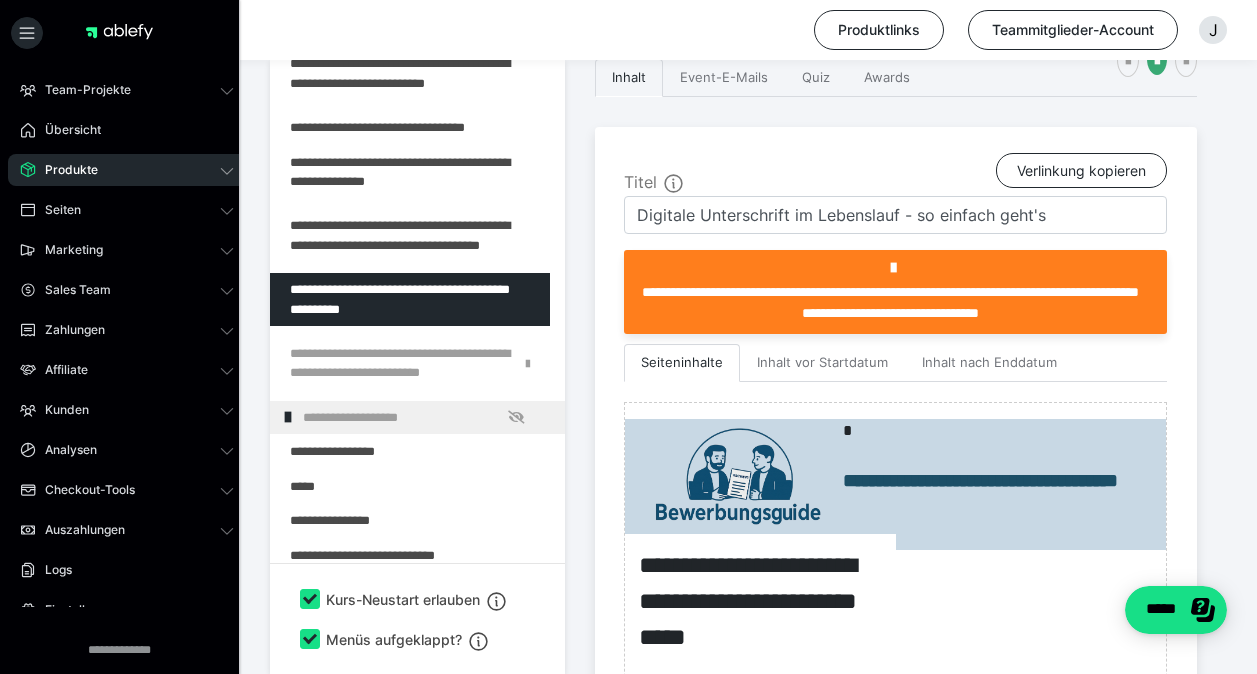 scroll, scrollTop: 667, scrollLeft: 0, axis: vertical 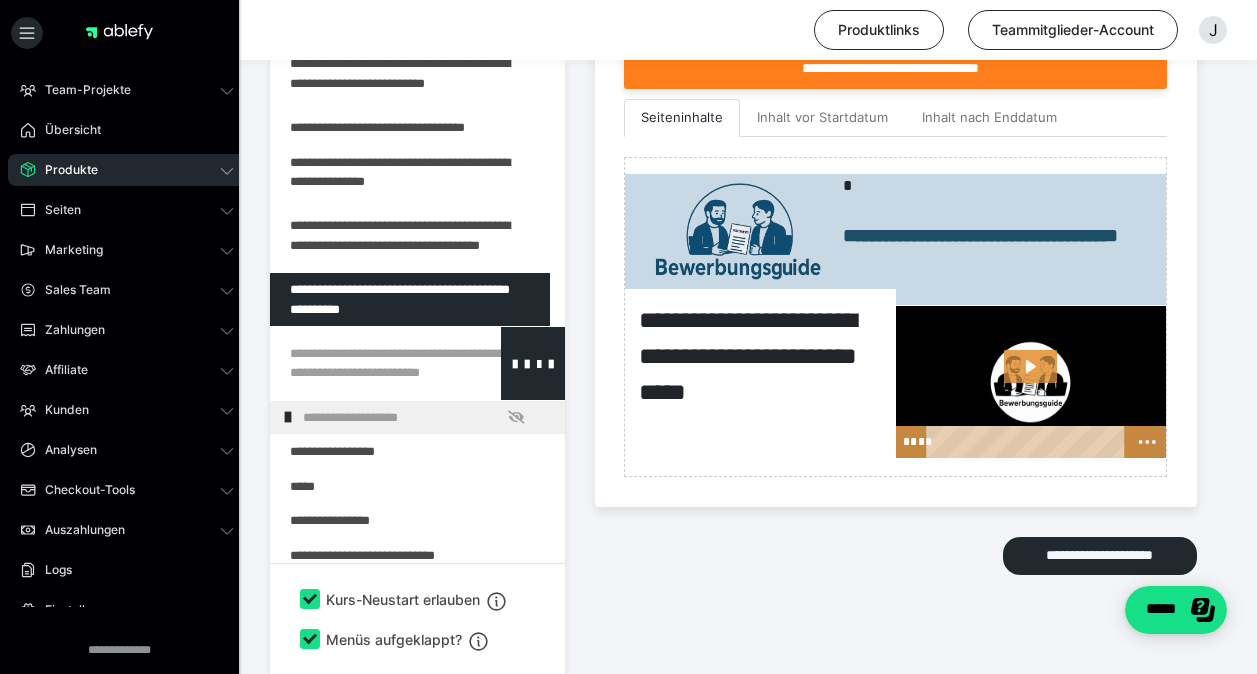 click at bounding box center [365, 363] 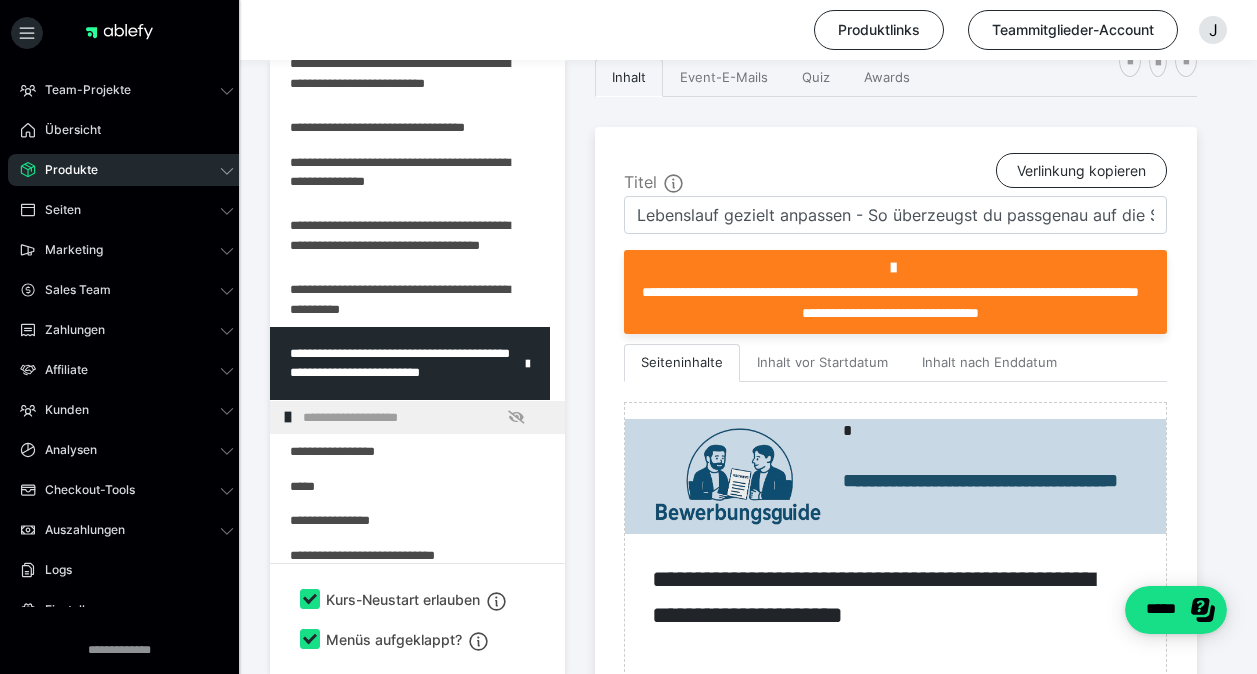 scroll, scrollTop: 622, scrollLeft: 0, axis: vertical 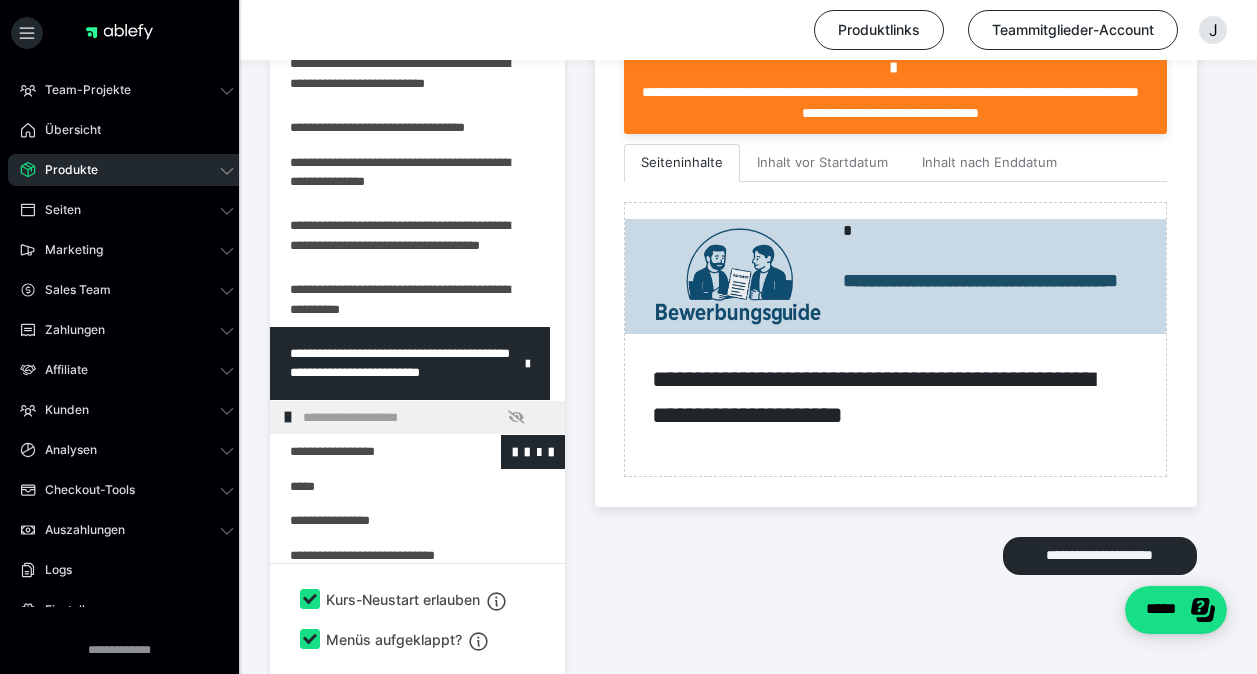 click at bounding box center [365, 452] 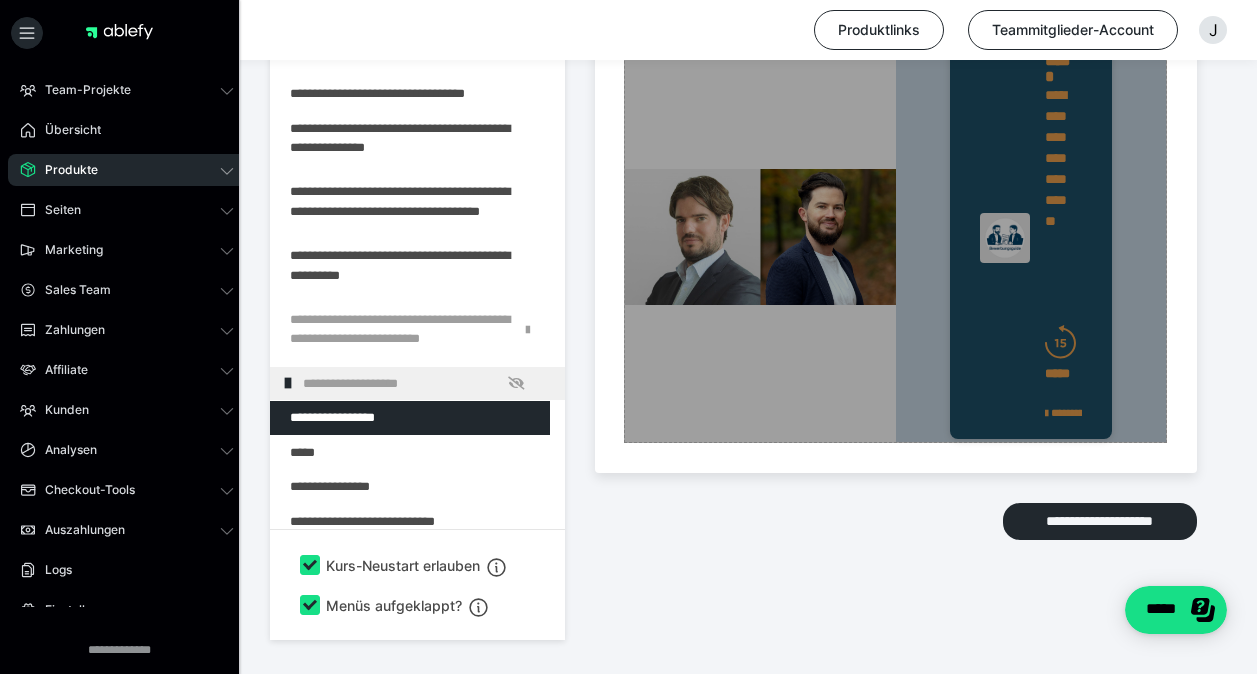 scroll, scrollTop: 1467, scrollLeft: 0, axis: vertical 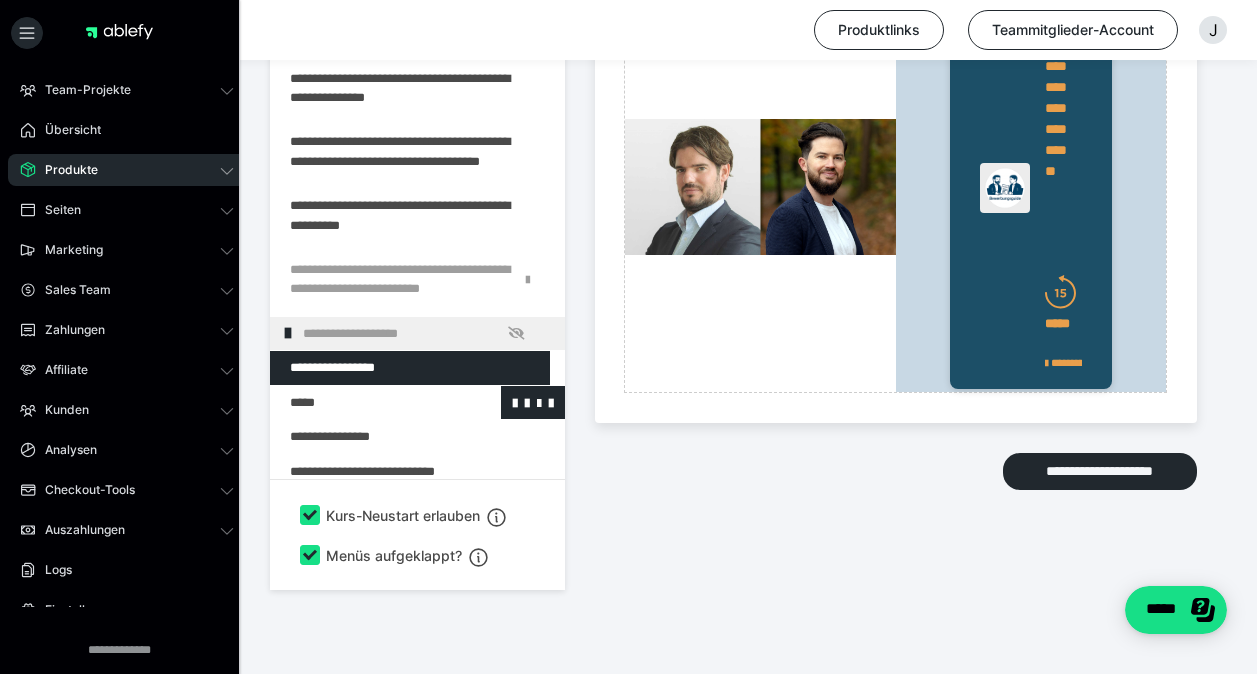 click at bounding box center [365, 403] 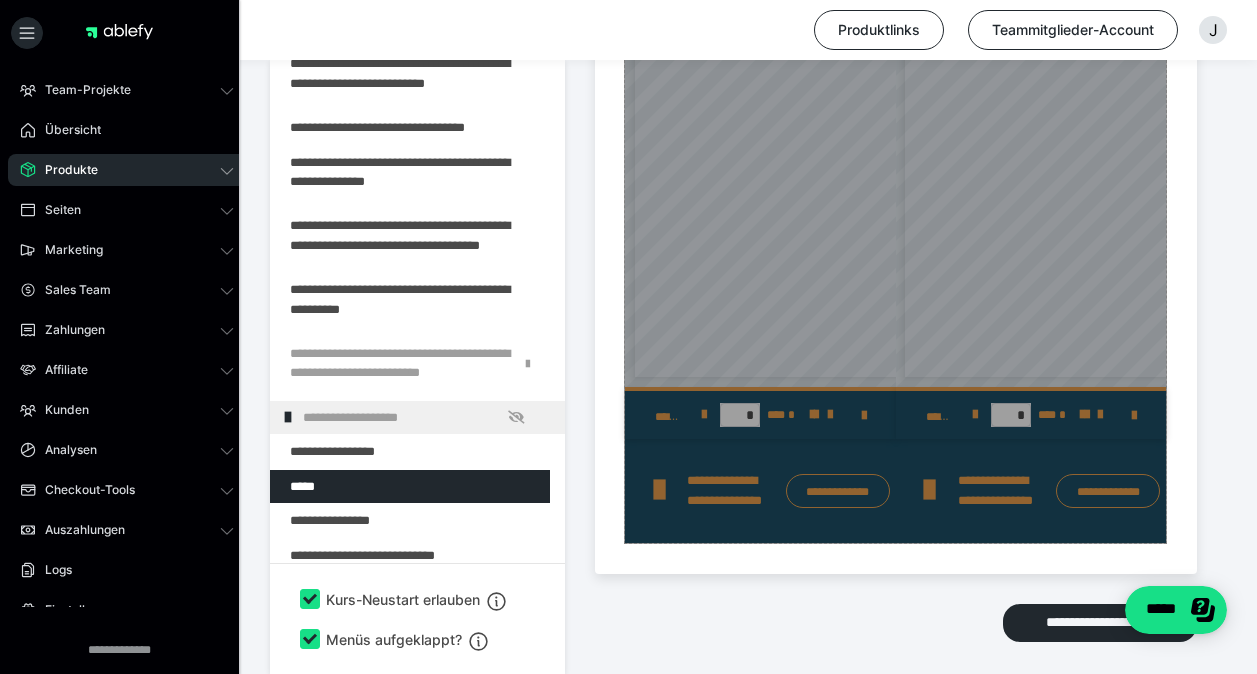 scroll, scrollTop: 1148, scrollLeft: 0, axis: vertical 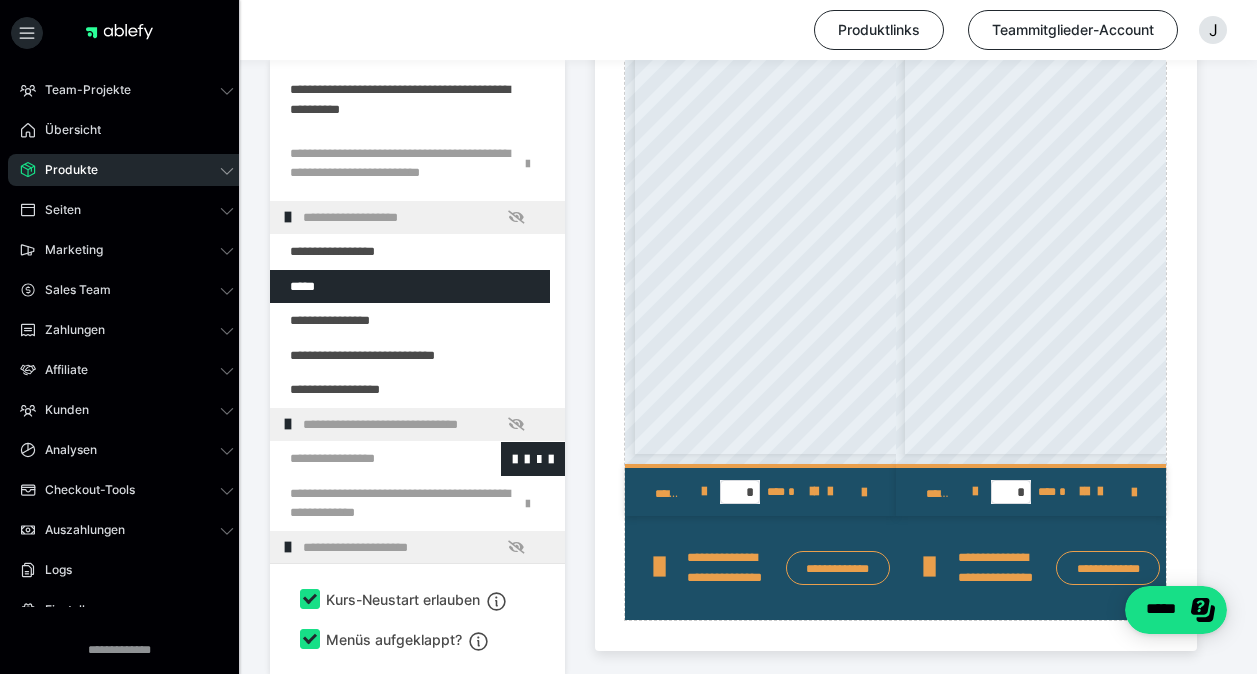 click at bounding box center (365, 459) 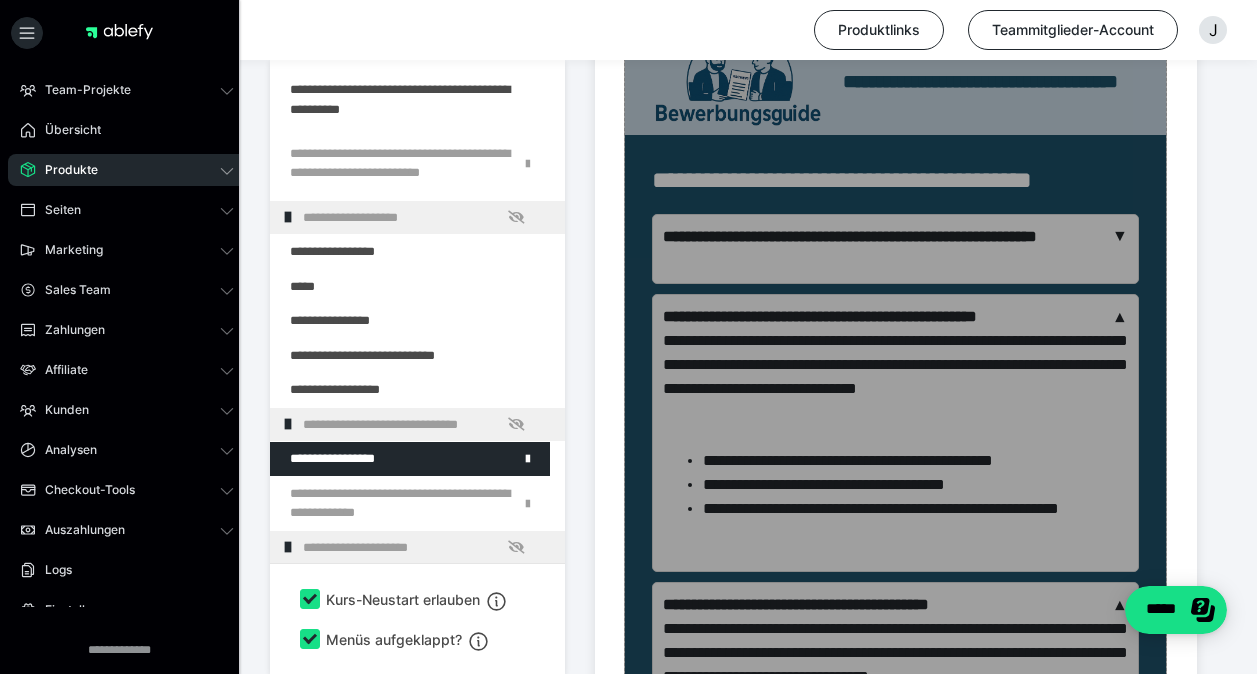 scroll, scrollTop: 922, scrollLeft: 0, axis: vertical 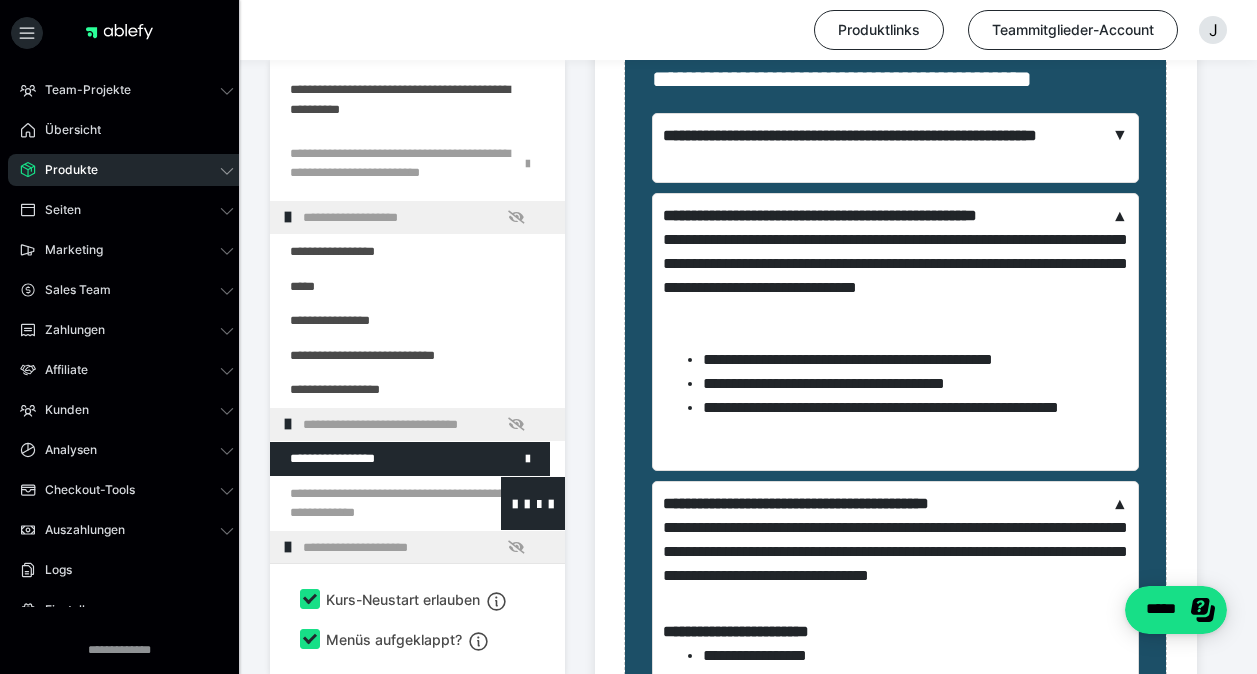 click at bounding box center (365, 503) 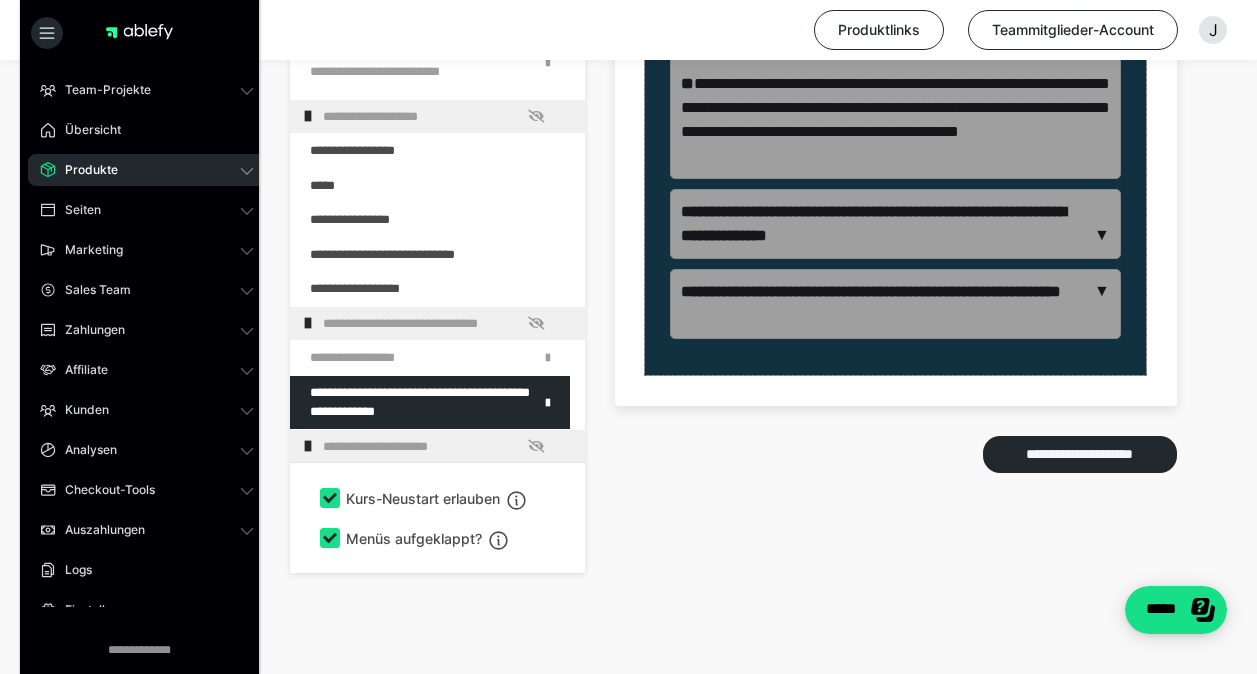 scroll, scrollTop: 3170, scrollLeft: 0, axis: vertical 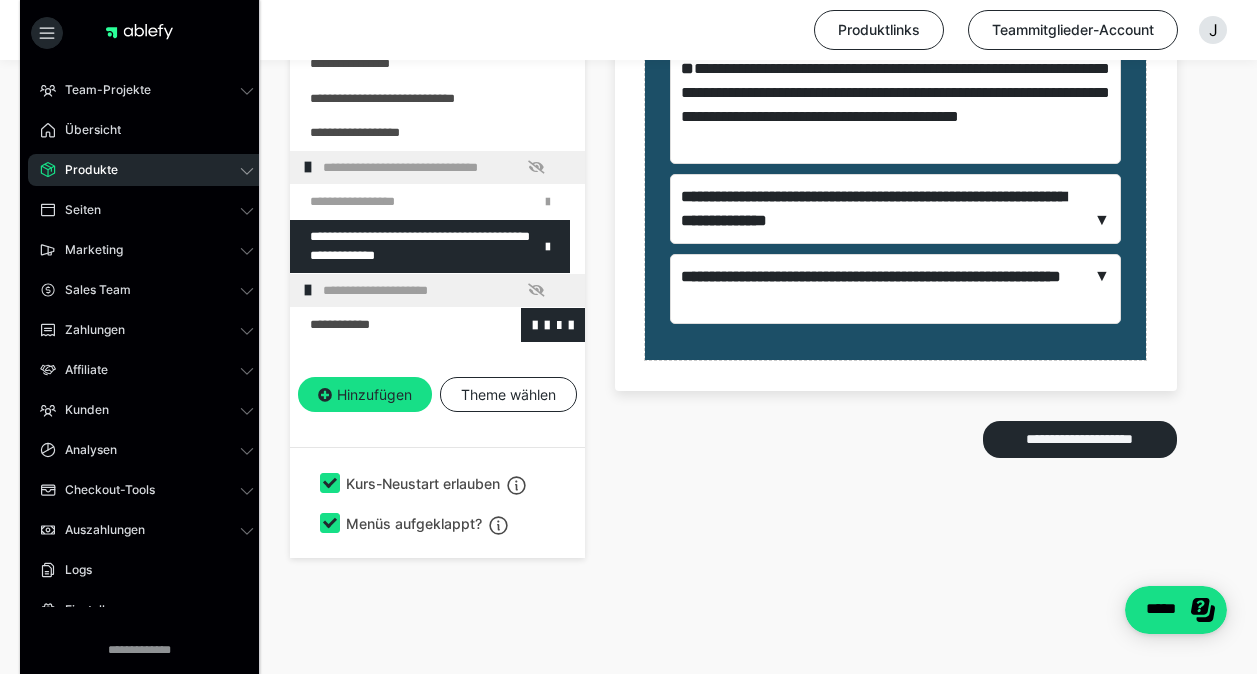 click at bounding box center (385, 325) 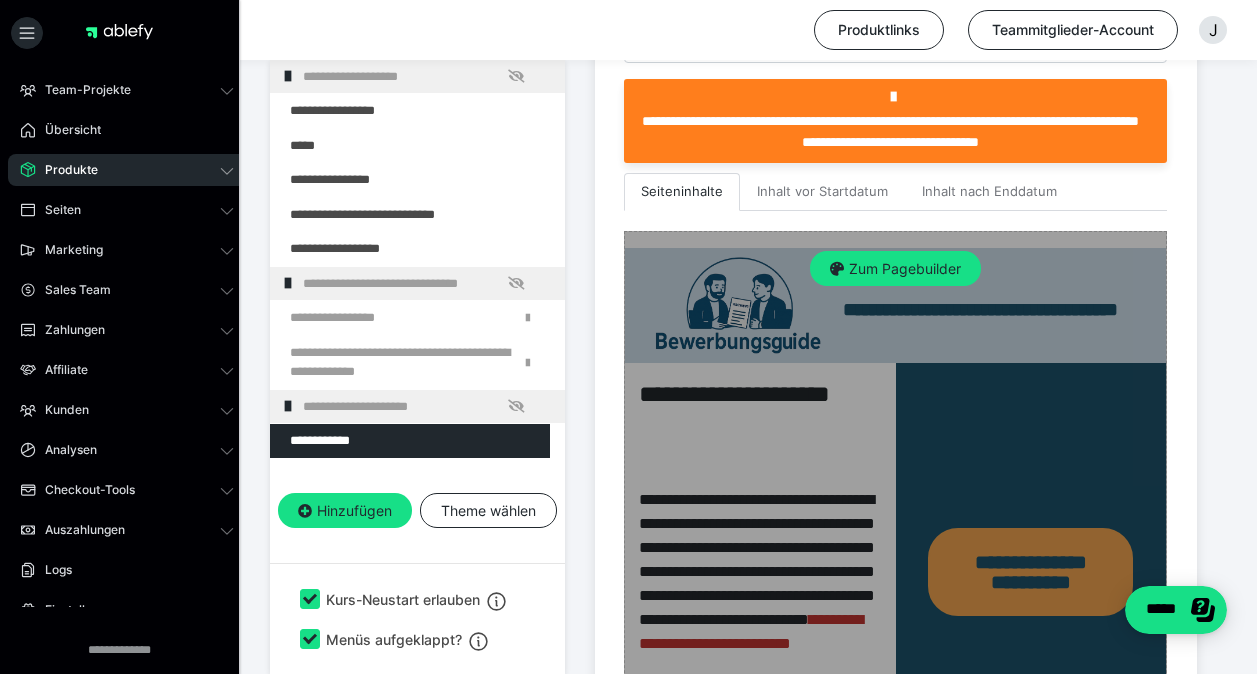 scroll, scrollTop: 391, scrollLeft: 0, axis: vertical 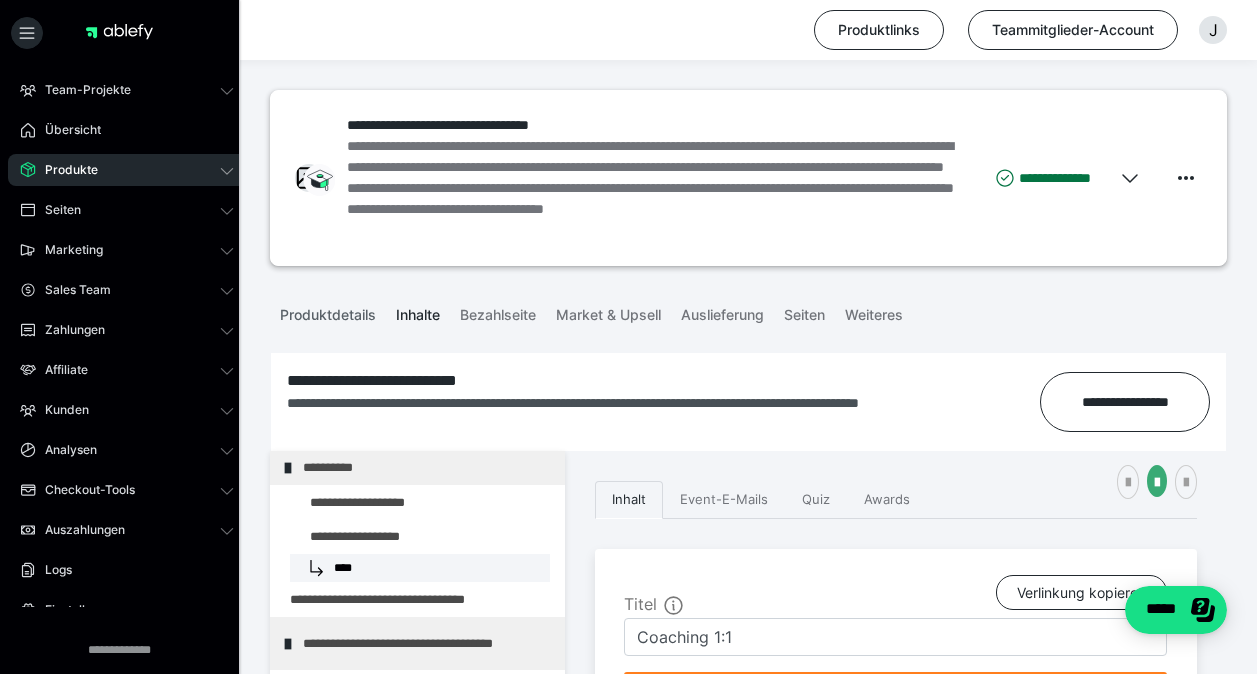 drag, startPoint x: 311, startPoint y: 313, endPoint x: 345, endPoint y: 306, distance: 34.713108 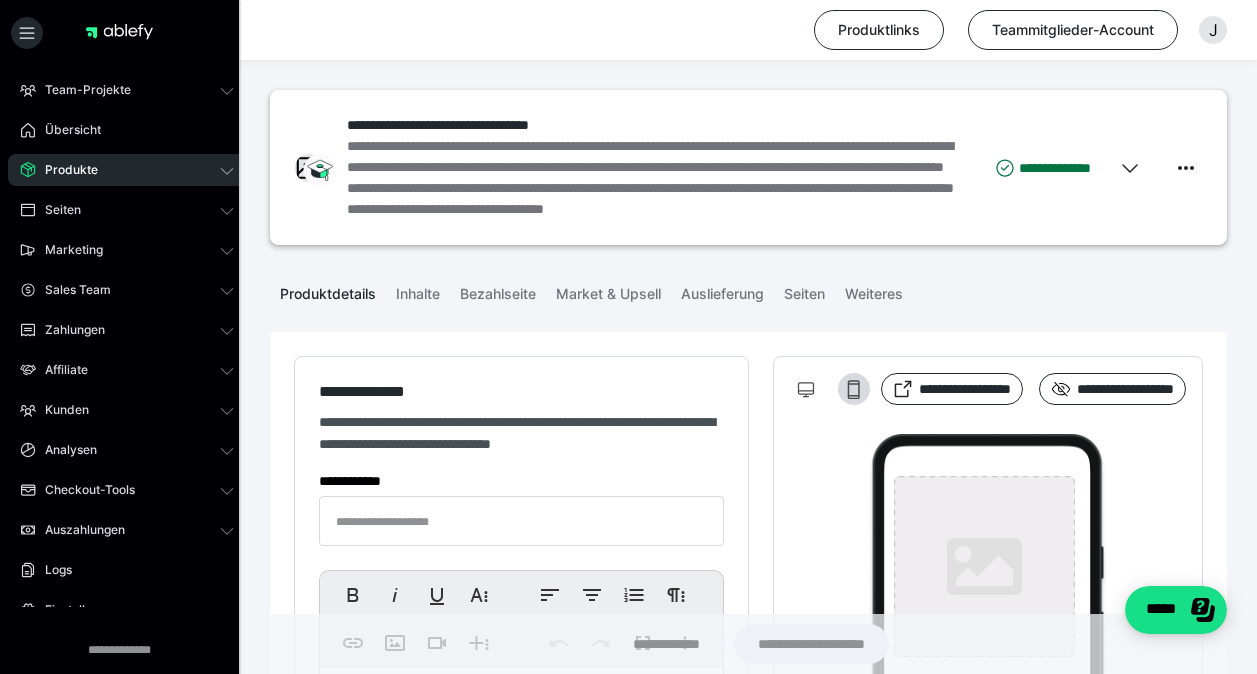 type on "**********" 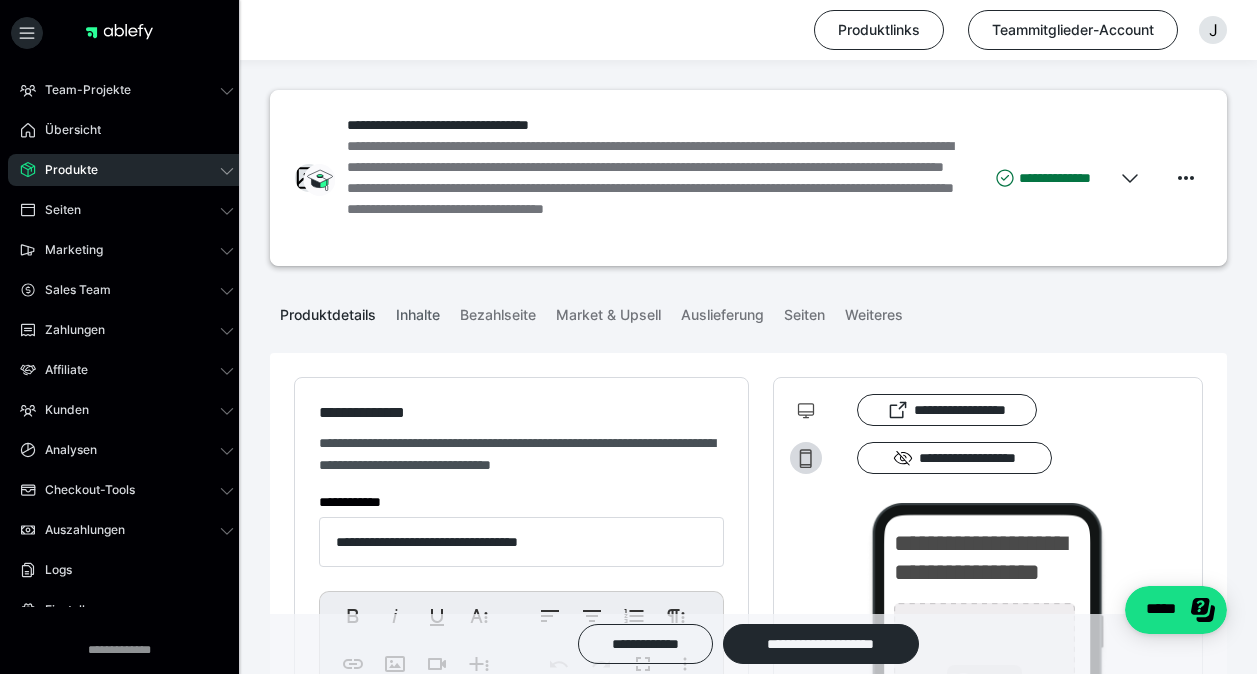 type on "**********" 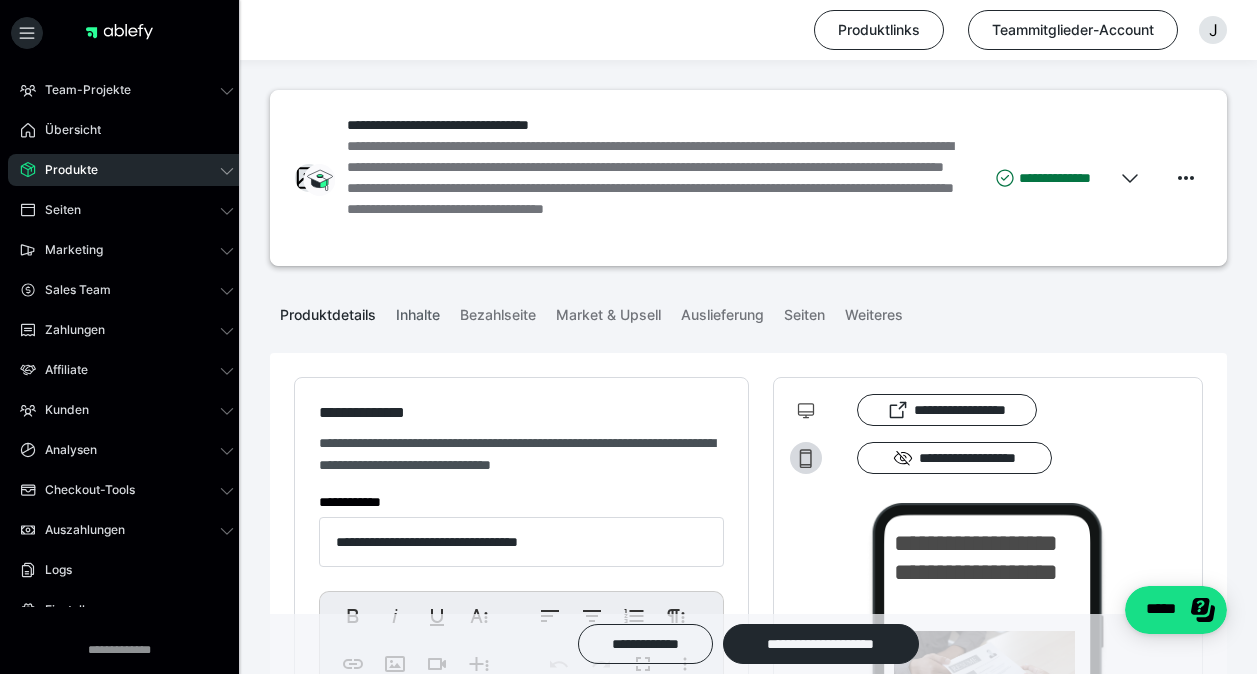 click on "Inhalte" at bounding box center (418, 311) 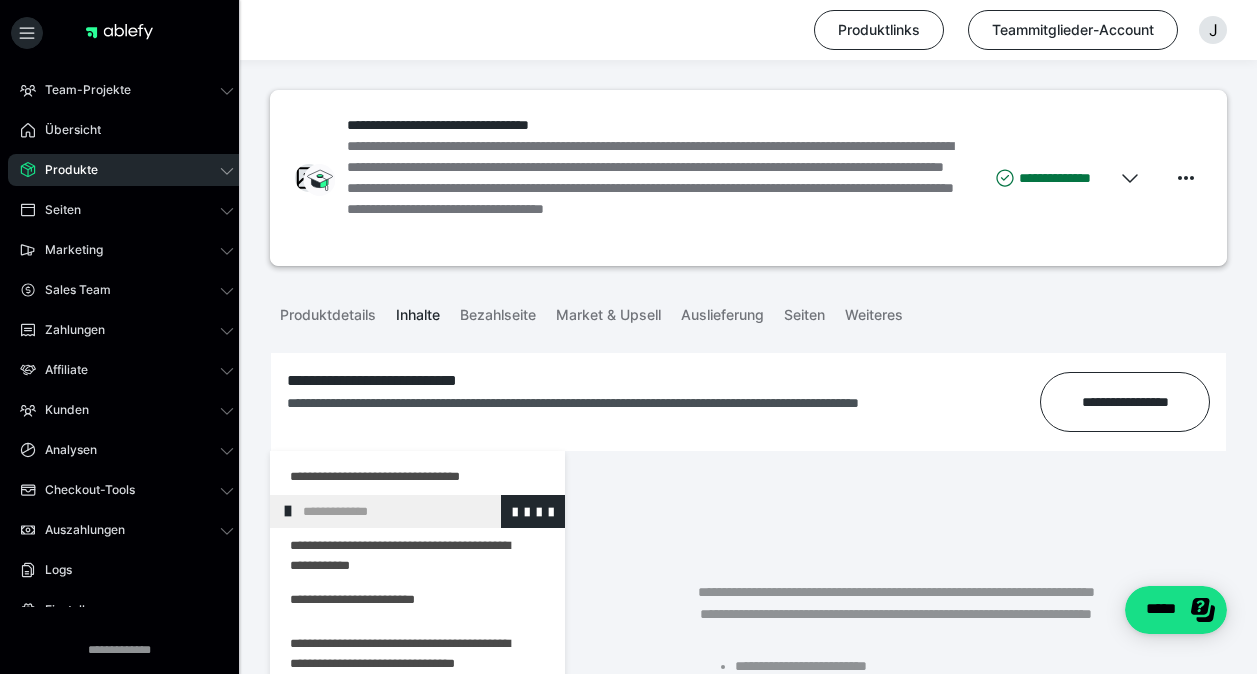 scroll, scrollTop: 500, scrollLeft: 0, axis: vertical 